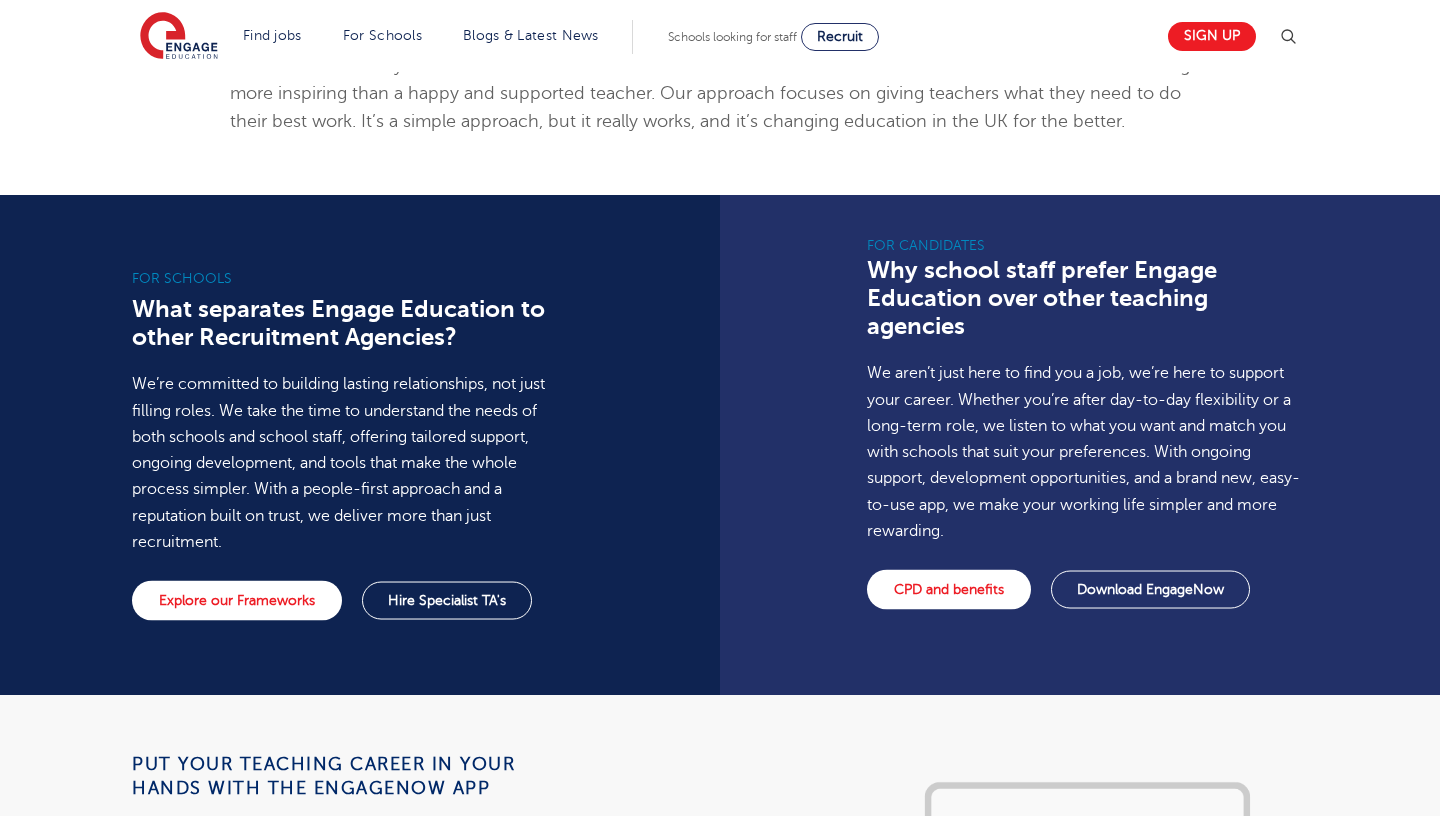 scroll, scrollTop: 1274, scrollLeft: 0, axis: vertical 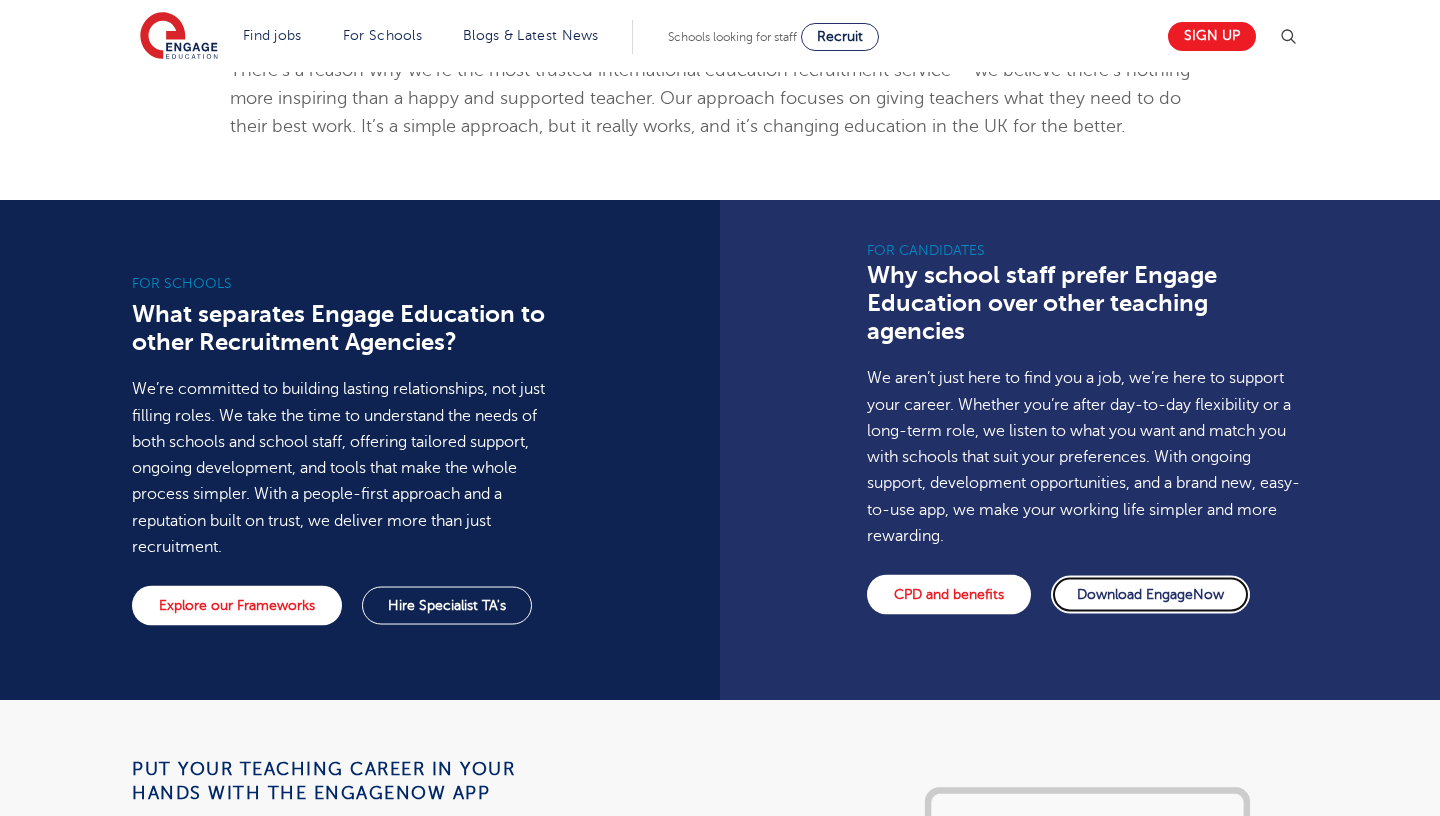 click on "Download EngageNow" at bounding box center [1150, 595] 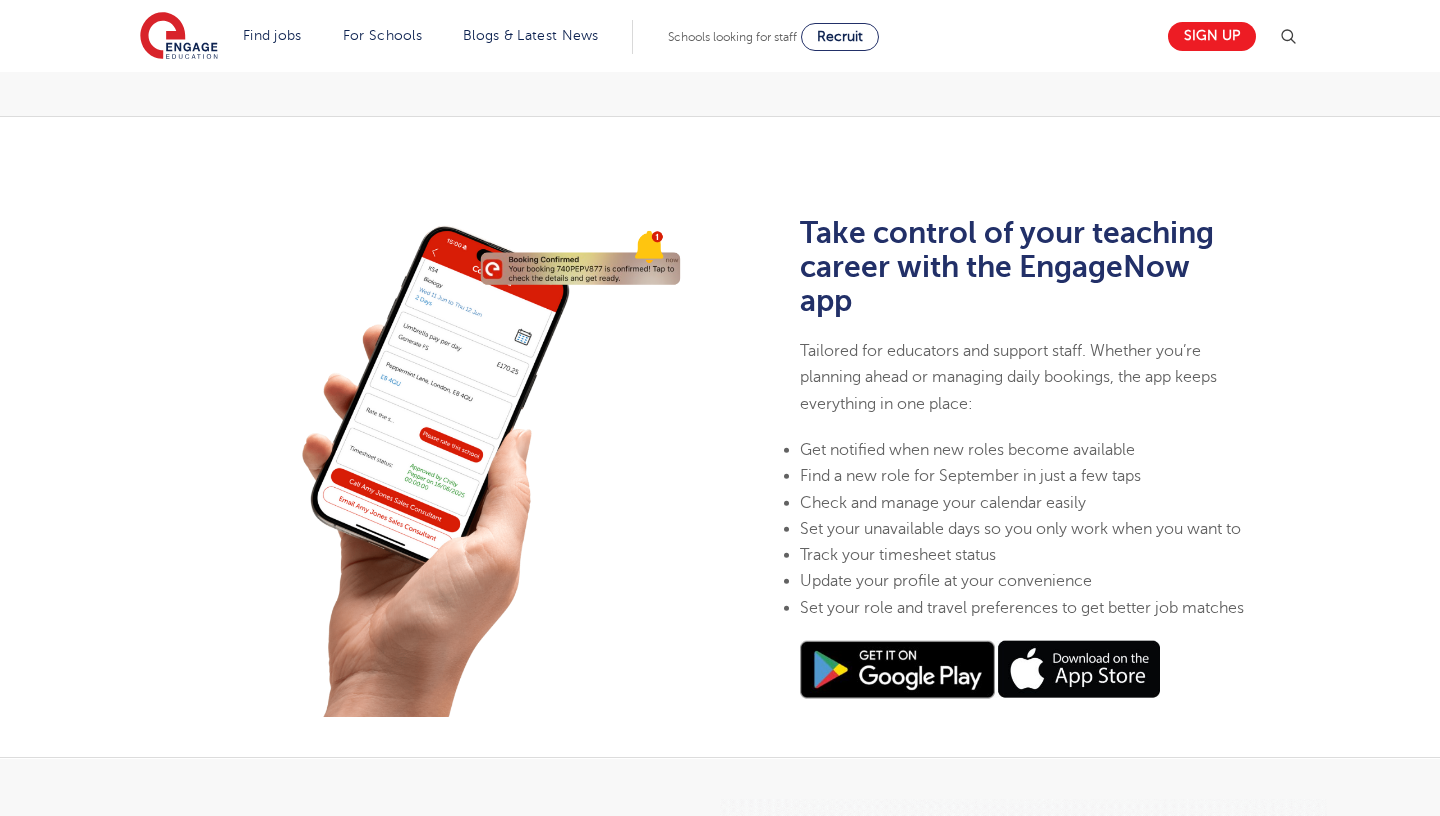 scroll, scrollTop: 0, scrollLeft: 0, axis: both 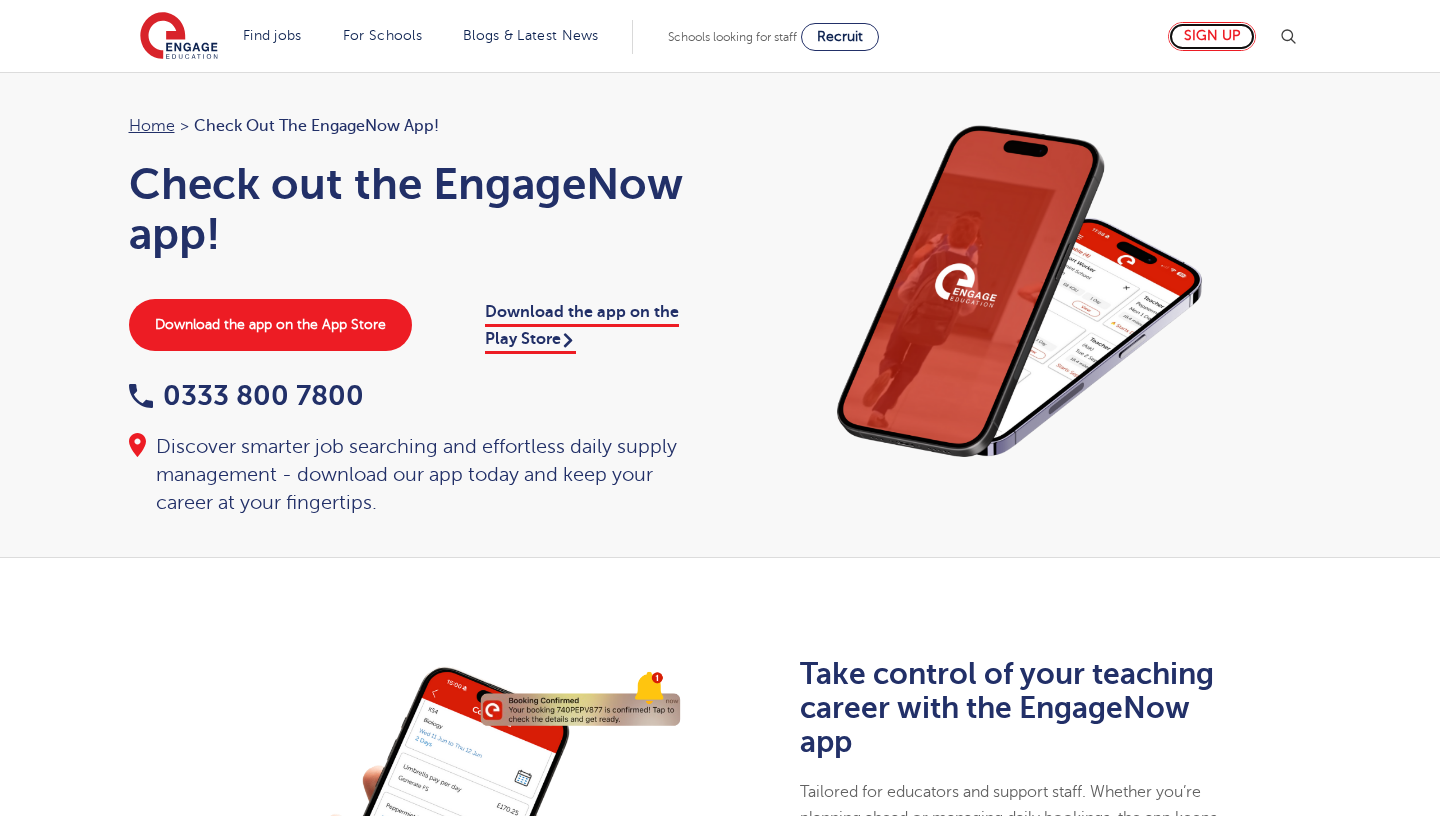click on "Sign up" at bounding box center (1212, 36) 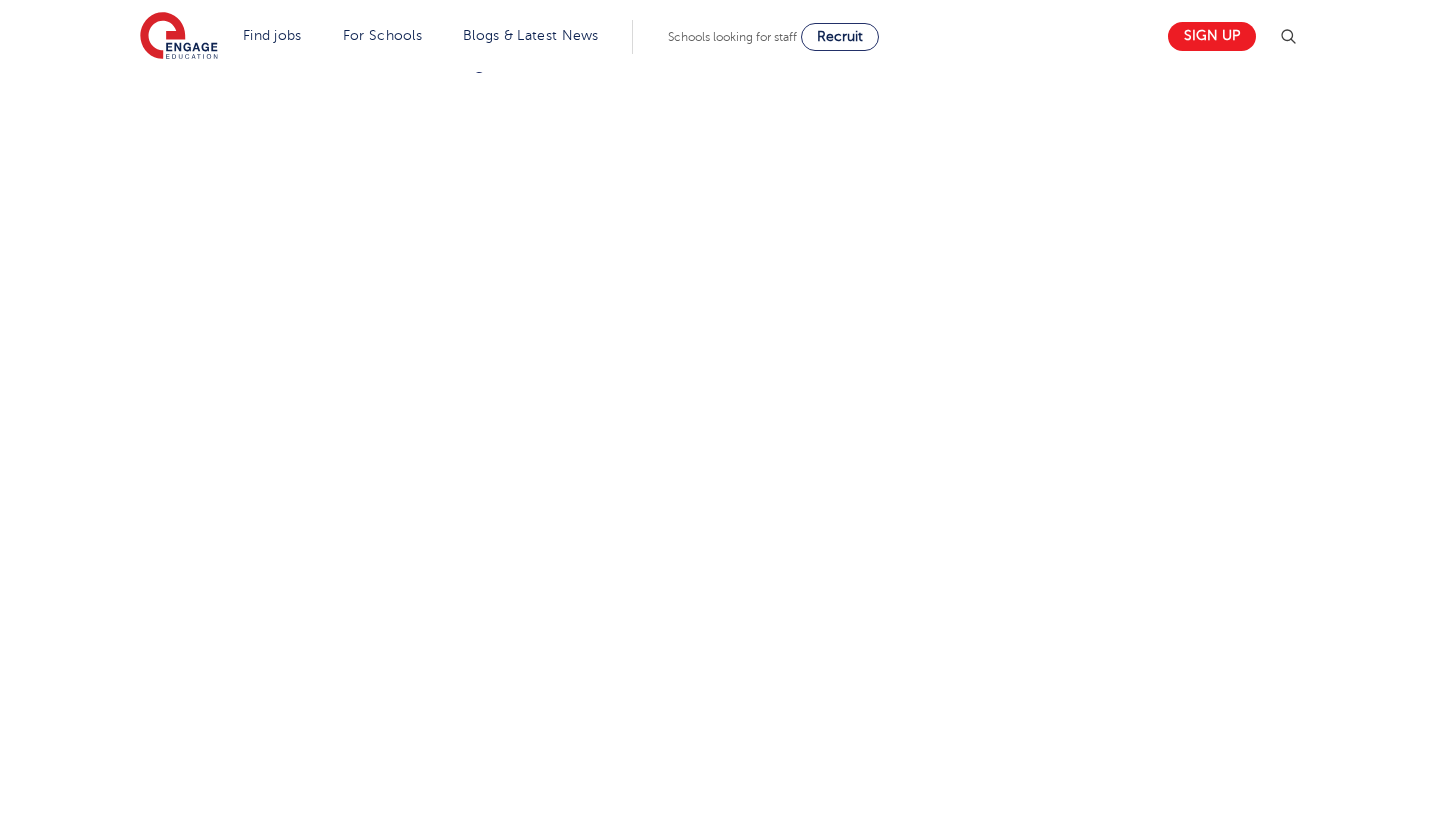 scroll, scrollTop: 956, scrollLeft: 0, axis: vertical 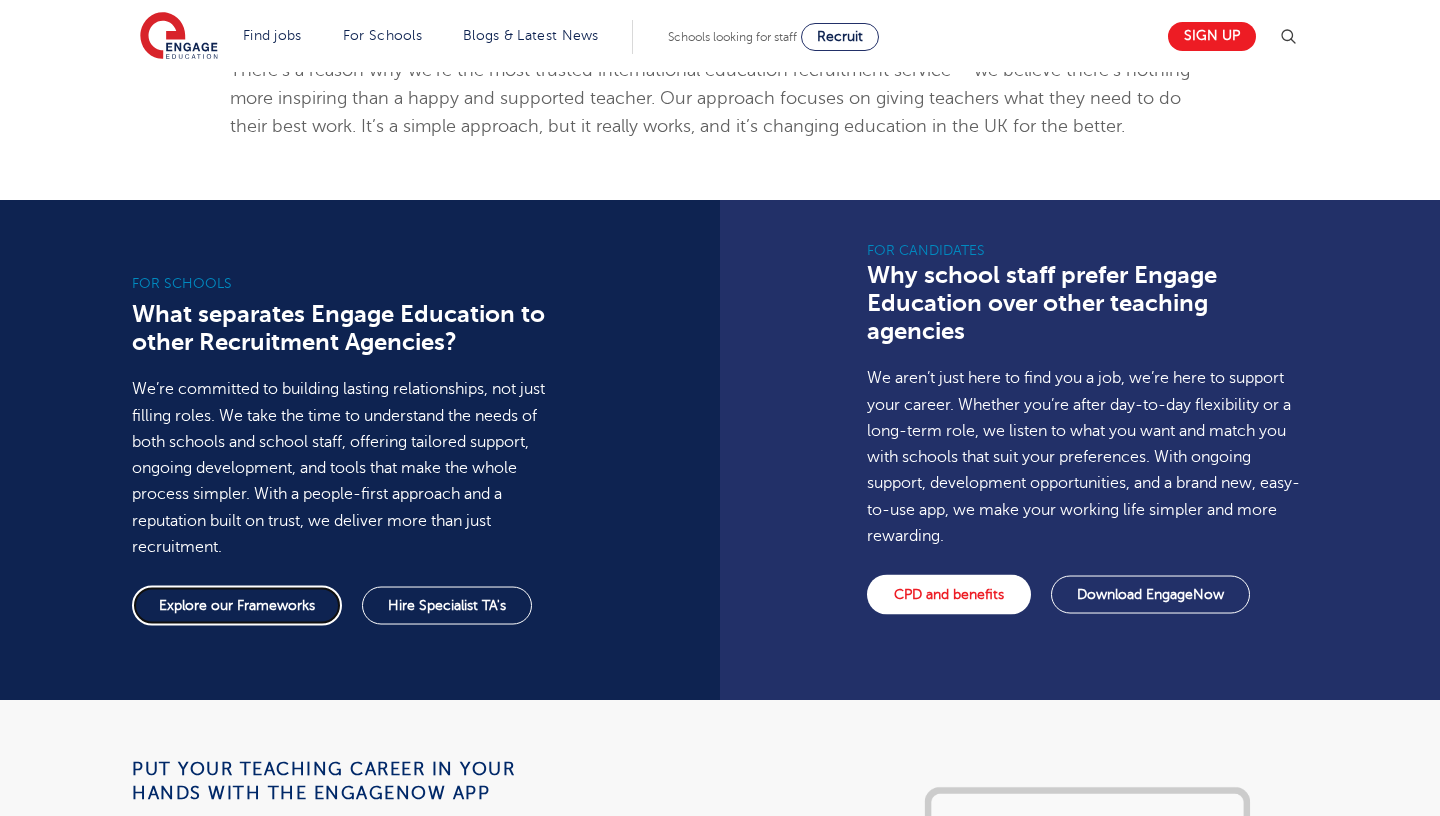 click on "Explore our Frameworks" at bounding box center [237, 606] 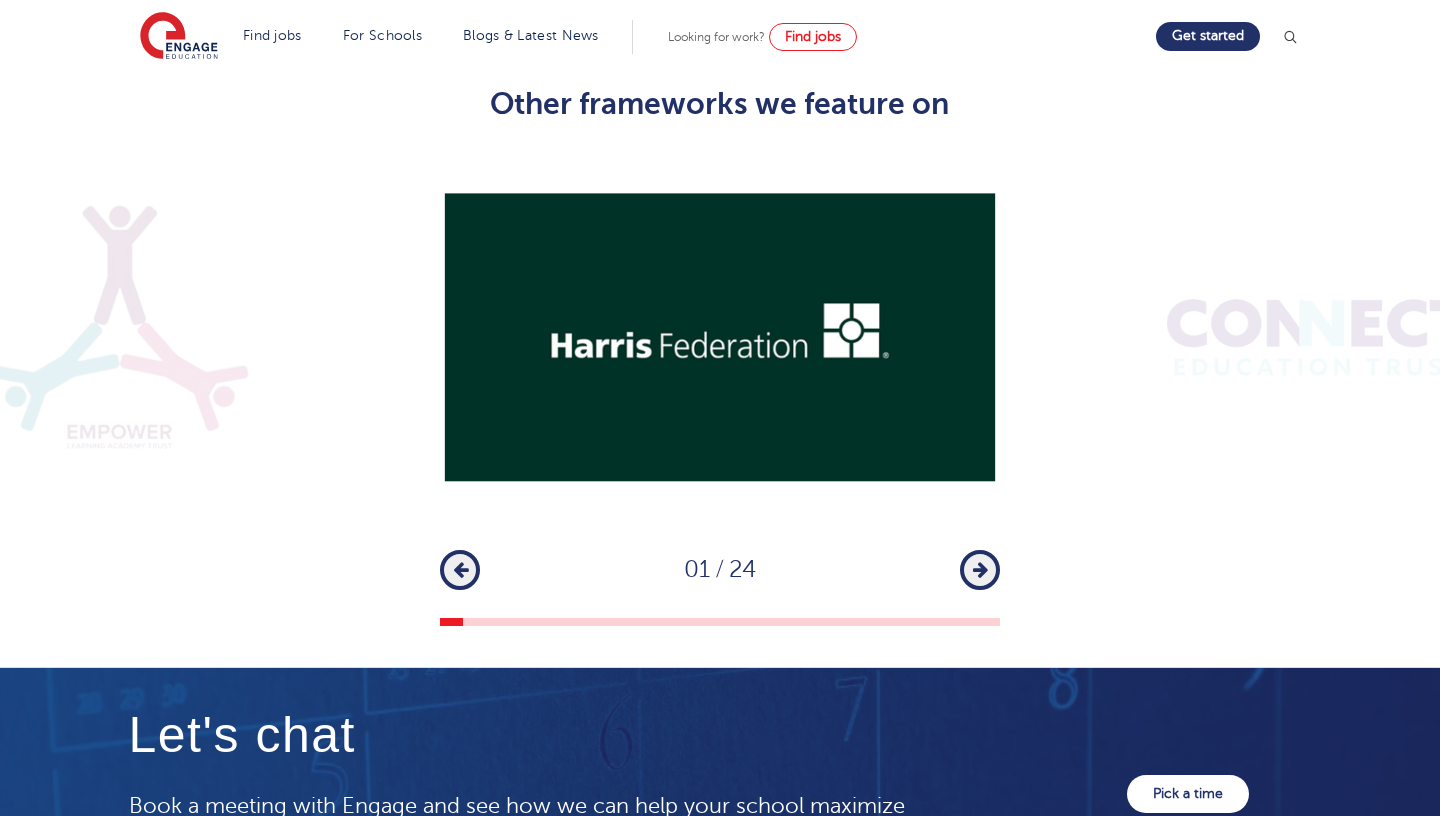 scroll, scrollTop: 2528, scrollLeft: 0, axis: vertical 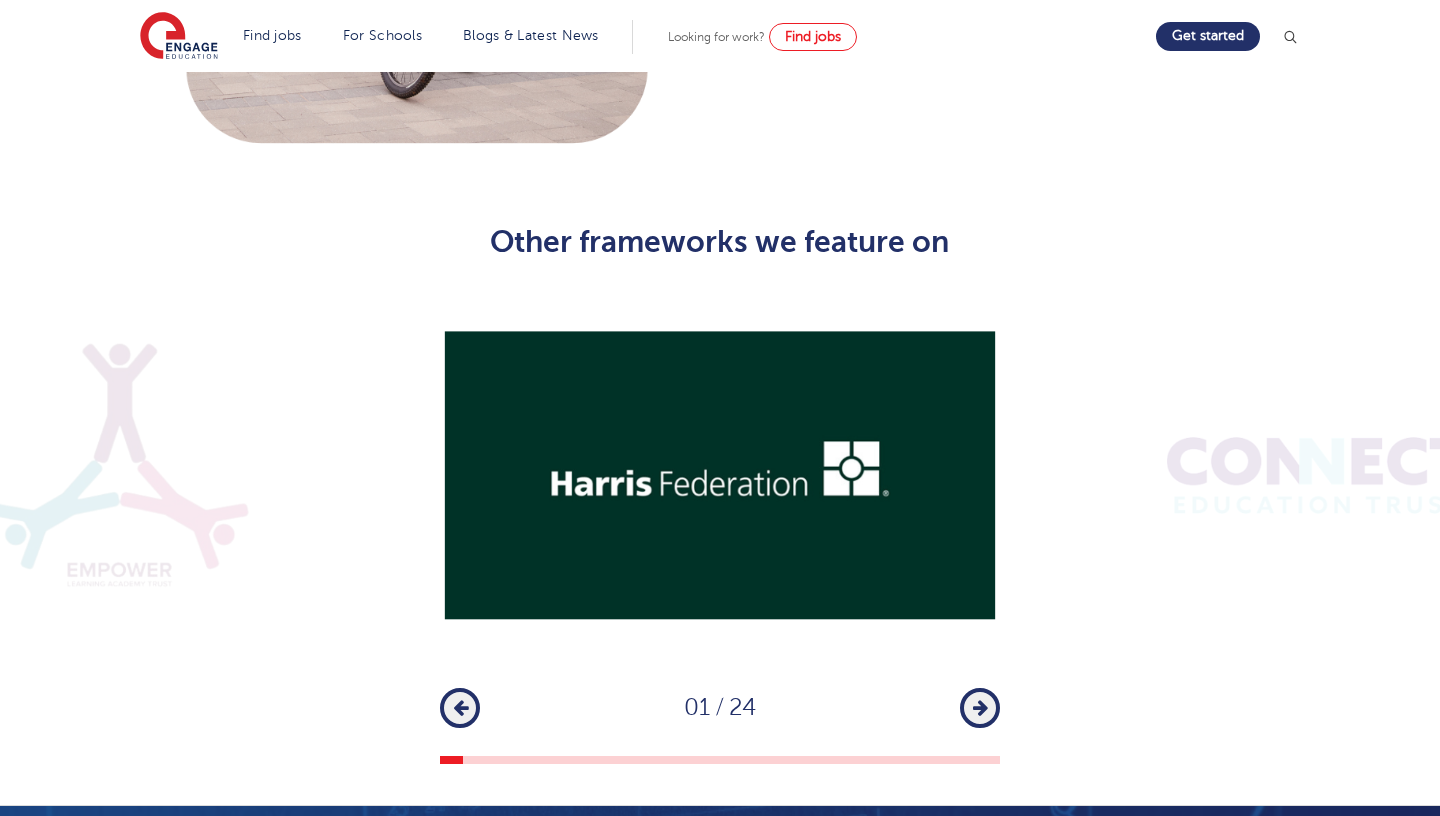 click on "Next" at bounding box center (980, 708) 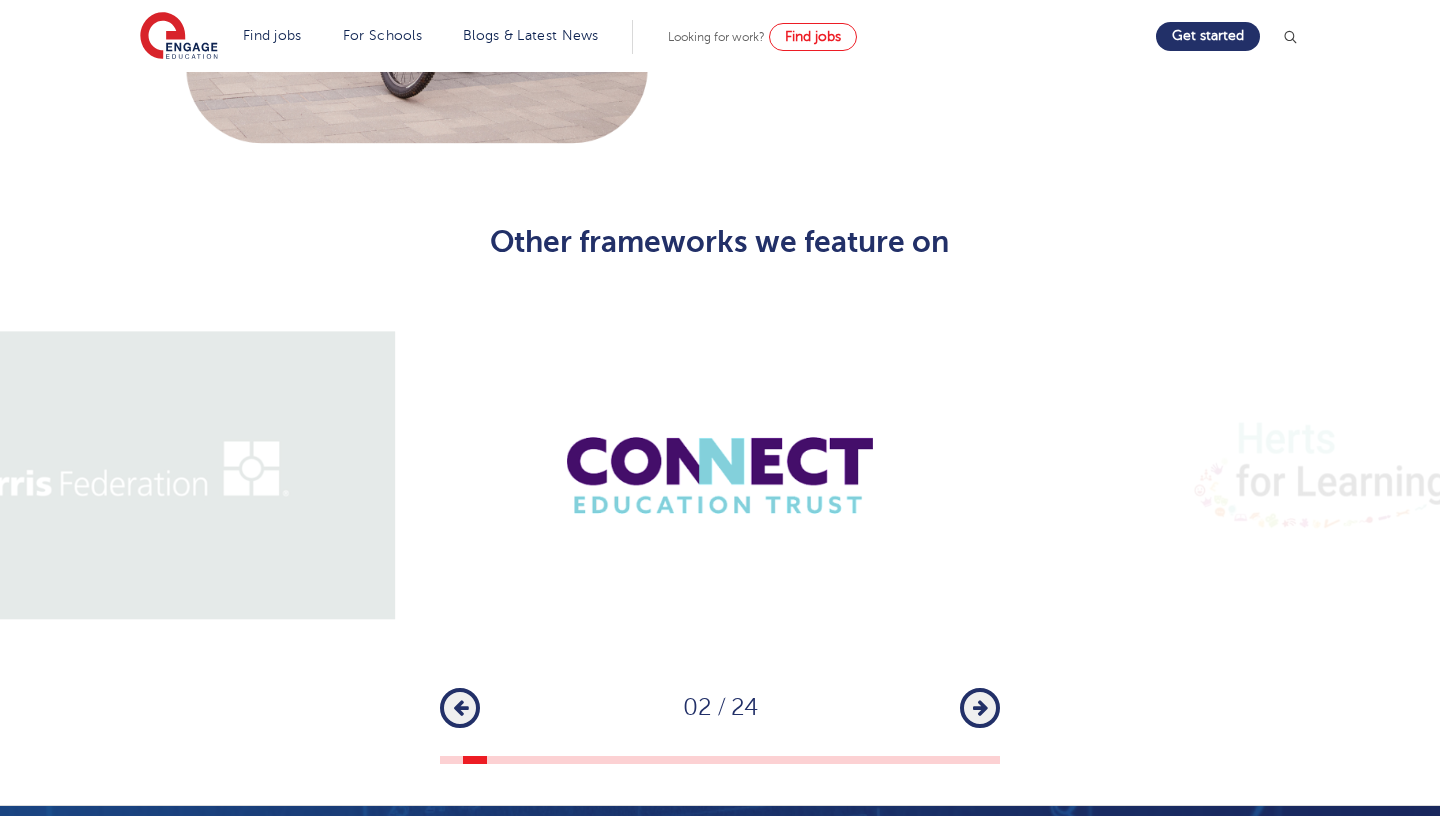click on "Next" at bounding box center [980, 708] 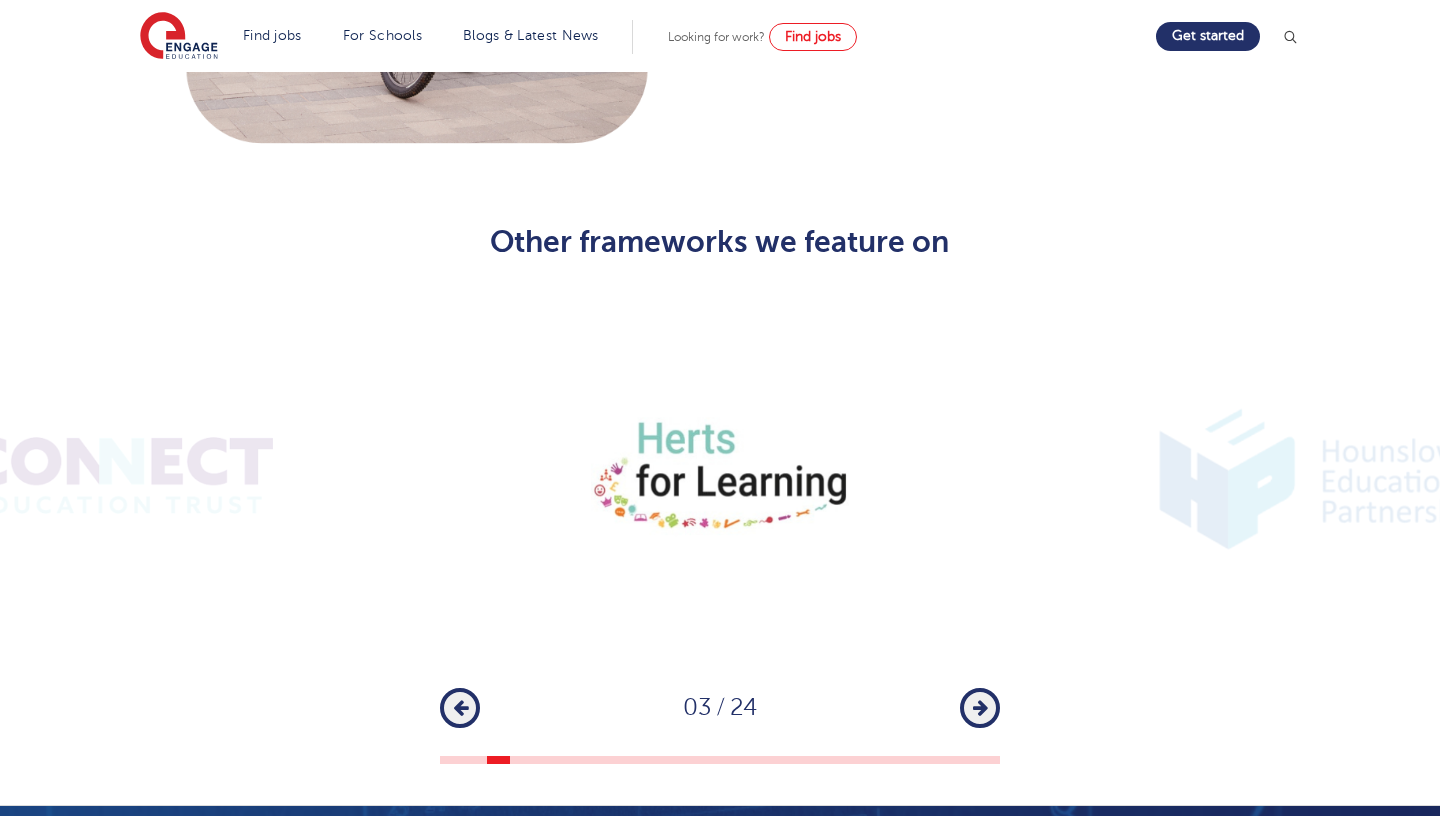 click on "Next" at bounding box center [980, 708] 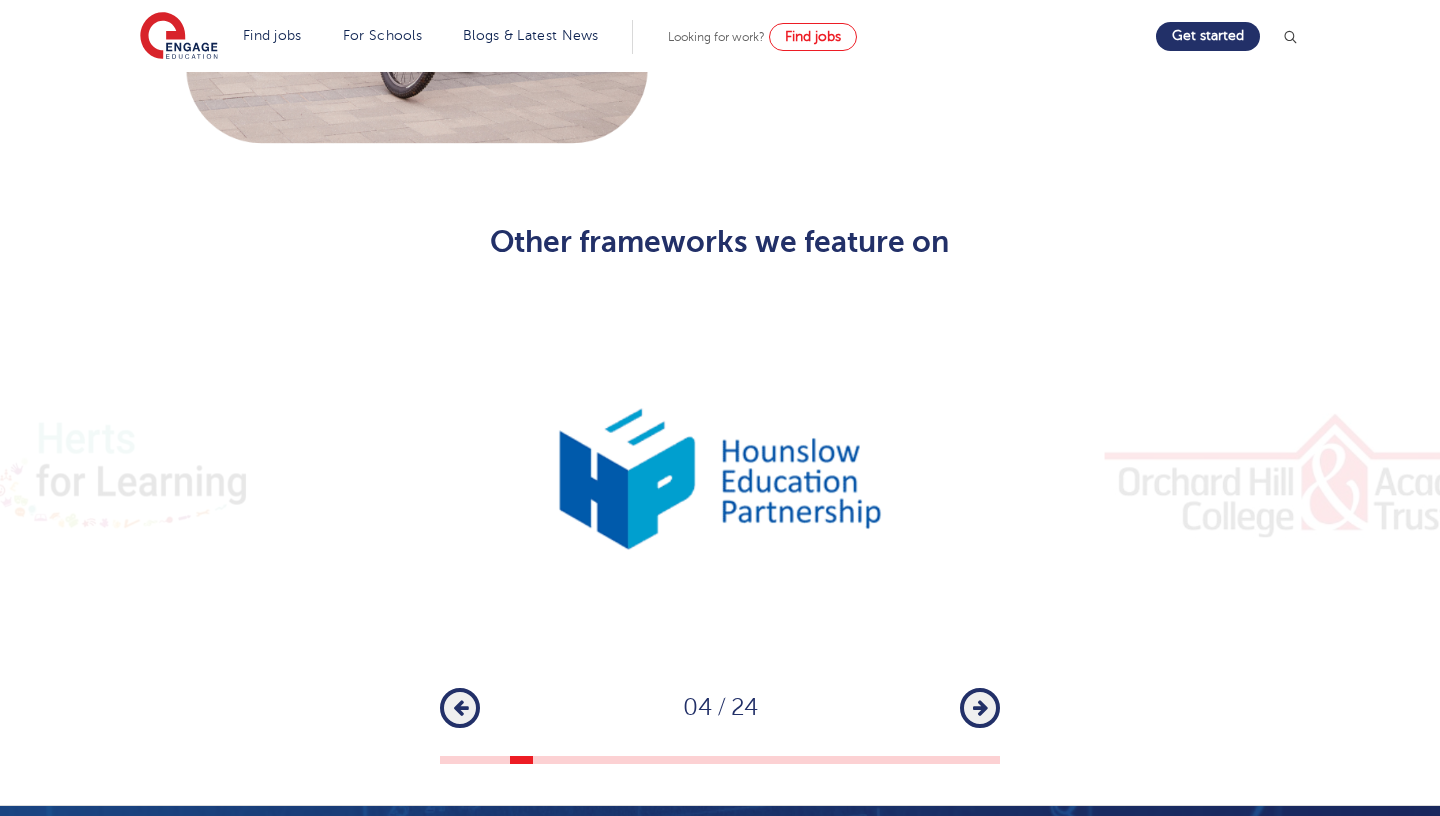 click on "Next" at bounding box center (980, 708) 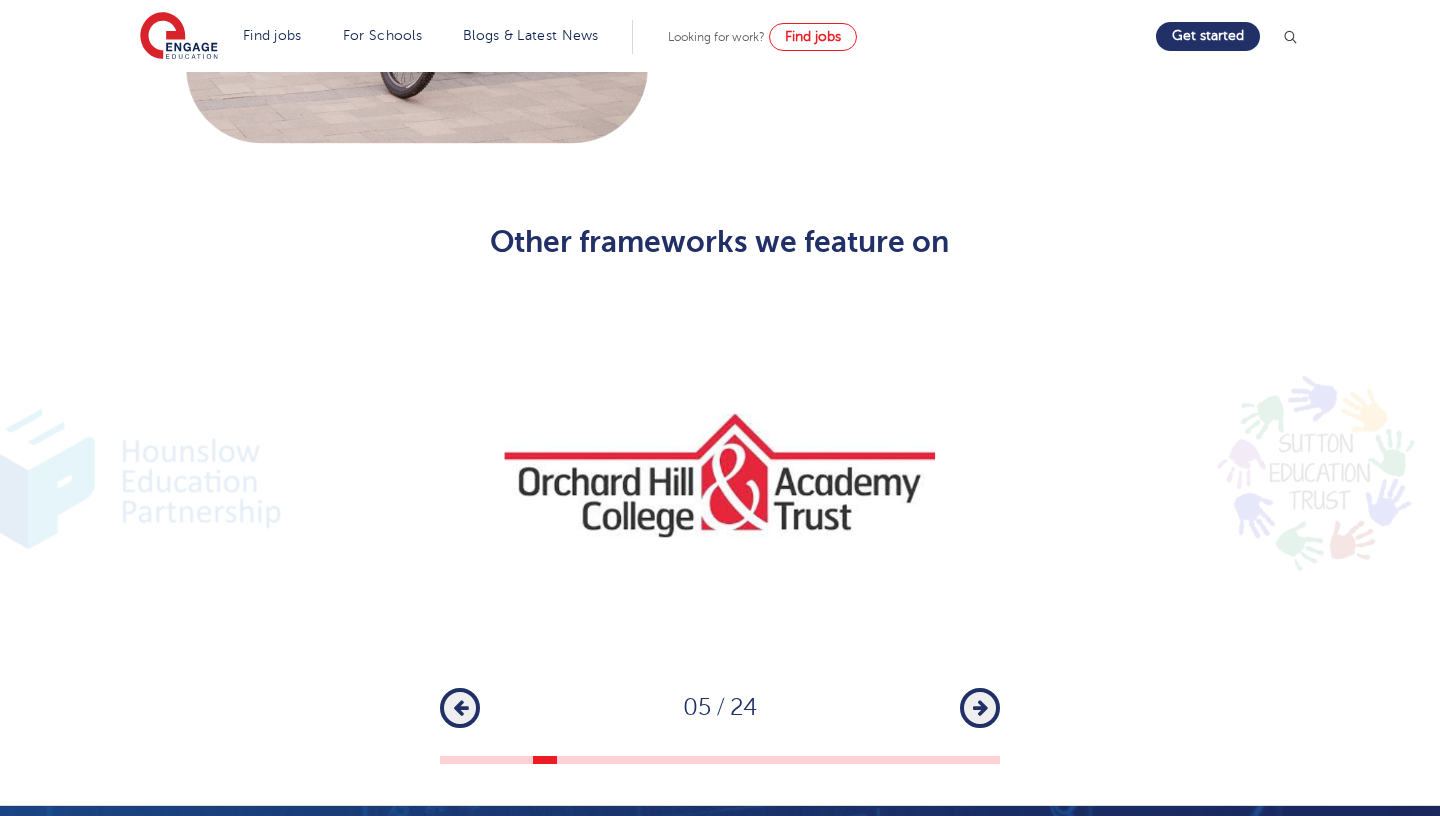 click on "Next" at bounding box center (980, 708) 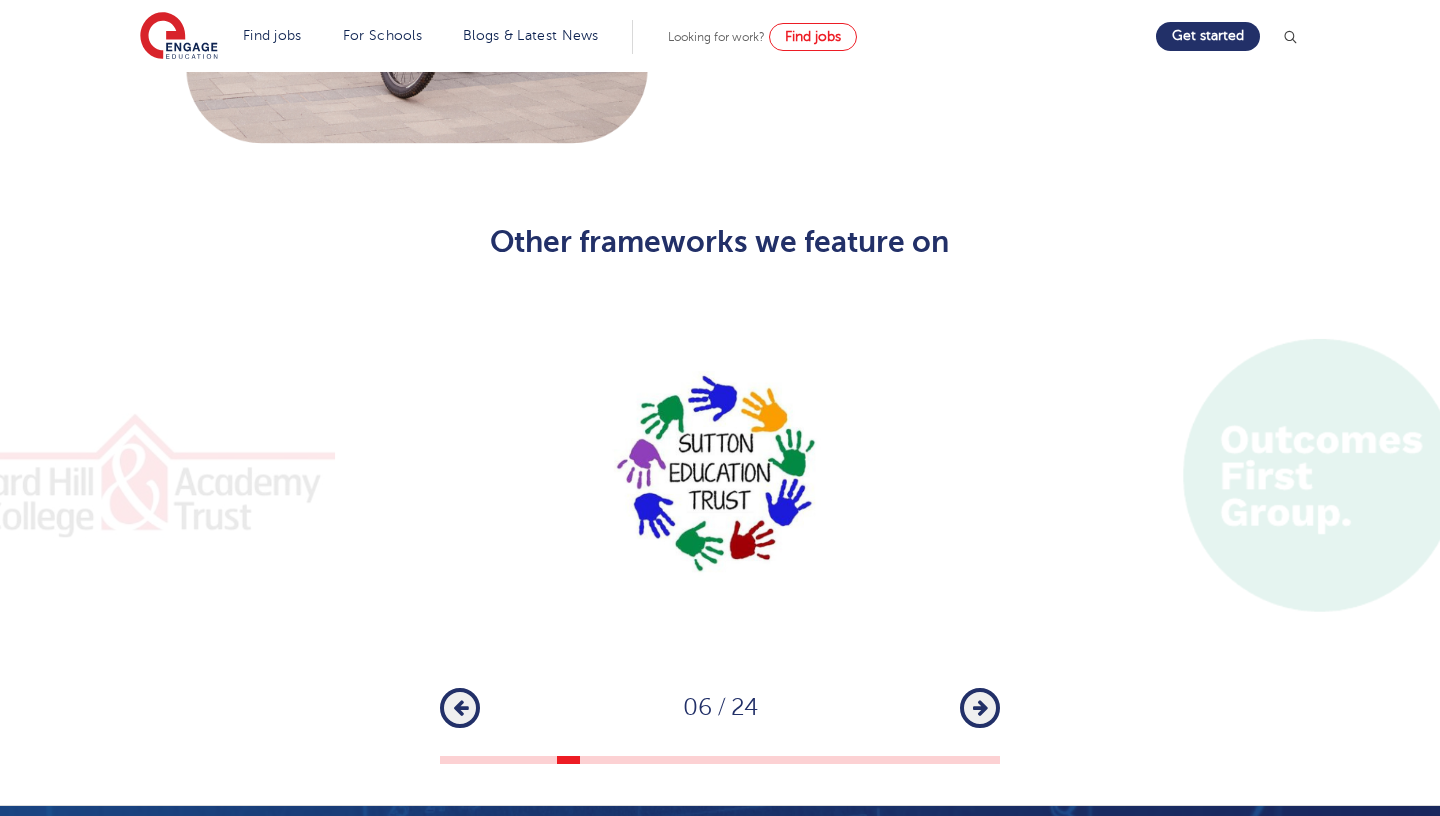 click on "Next" at bounding box center [980, 708] 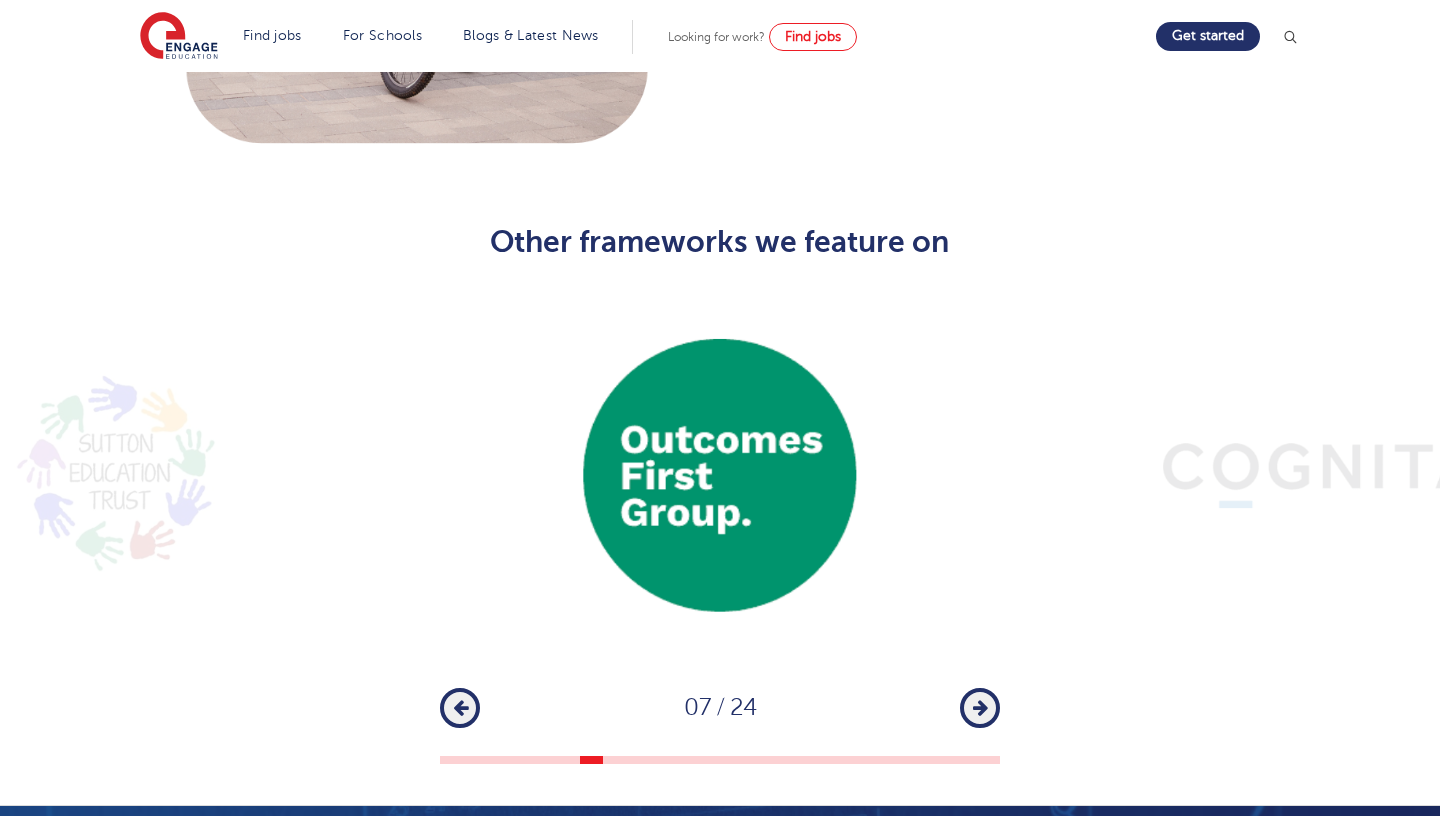 click on "Next" at bounding box center [980, 708] 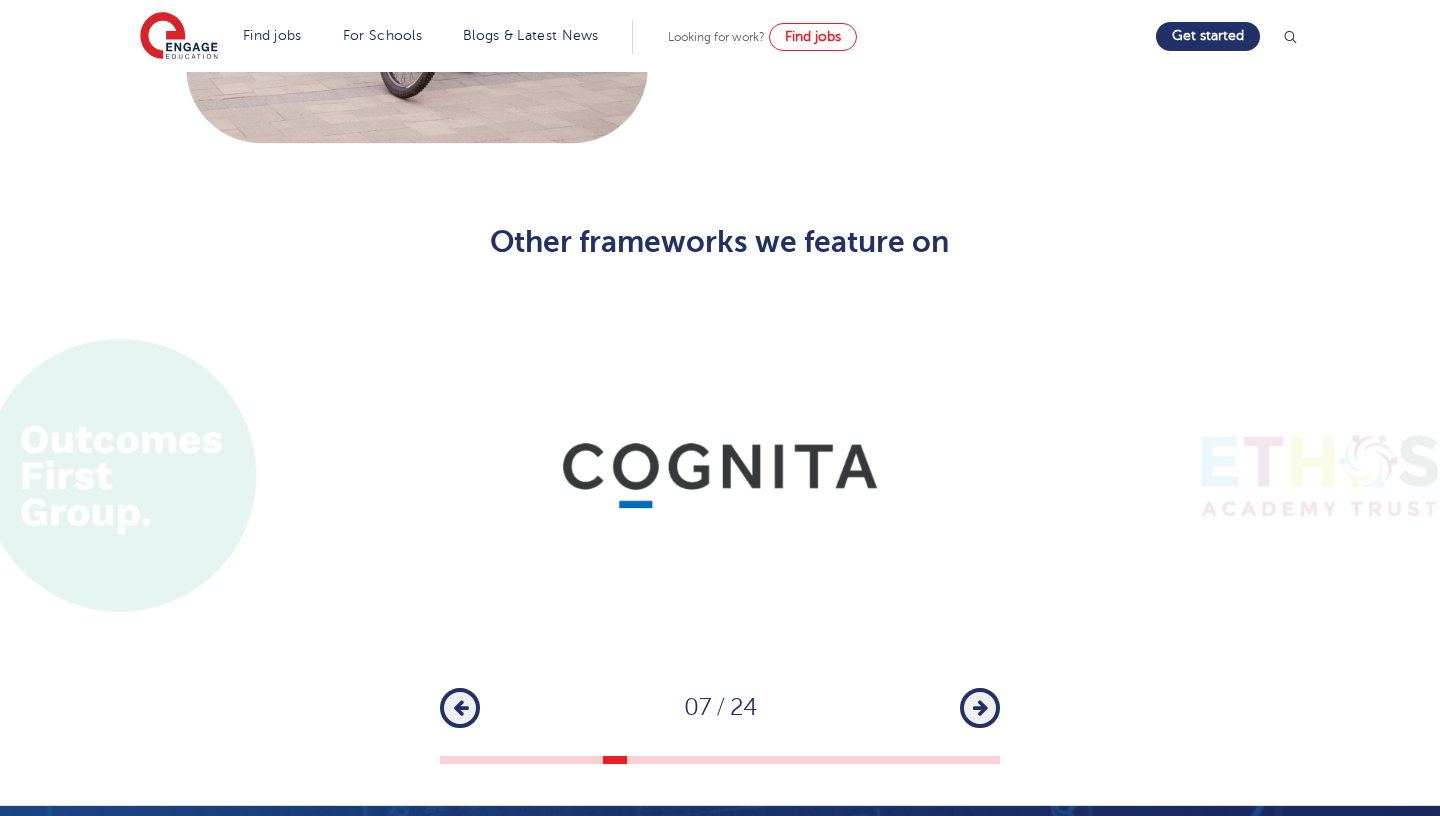 click on "Next" at bounding box center (980, 708) 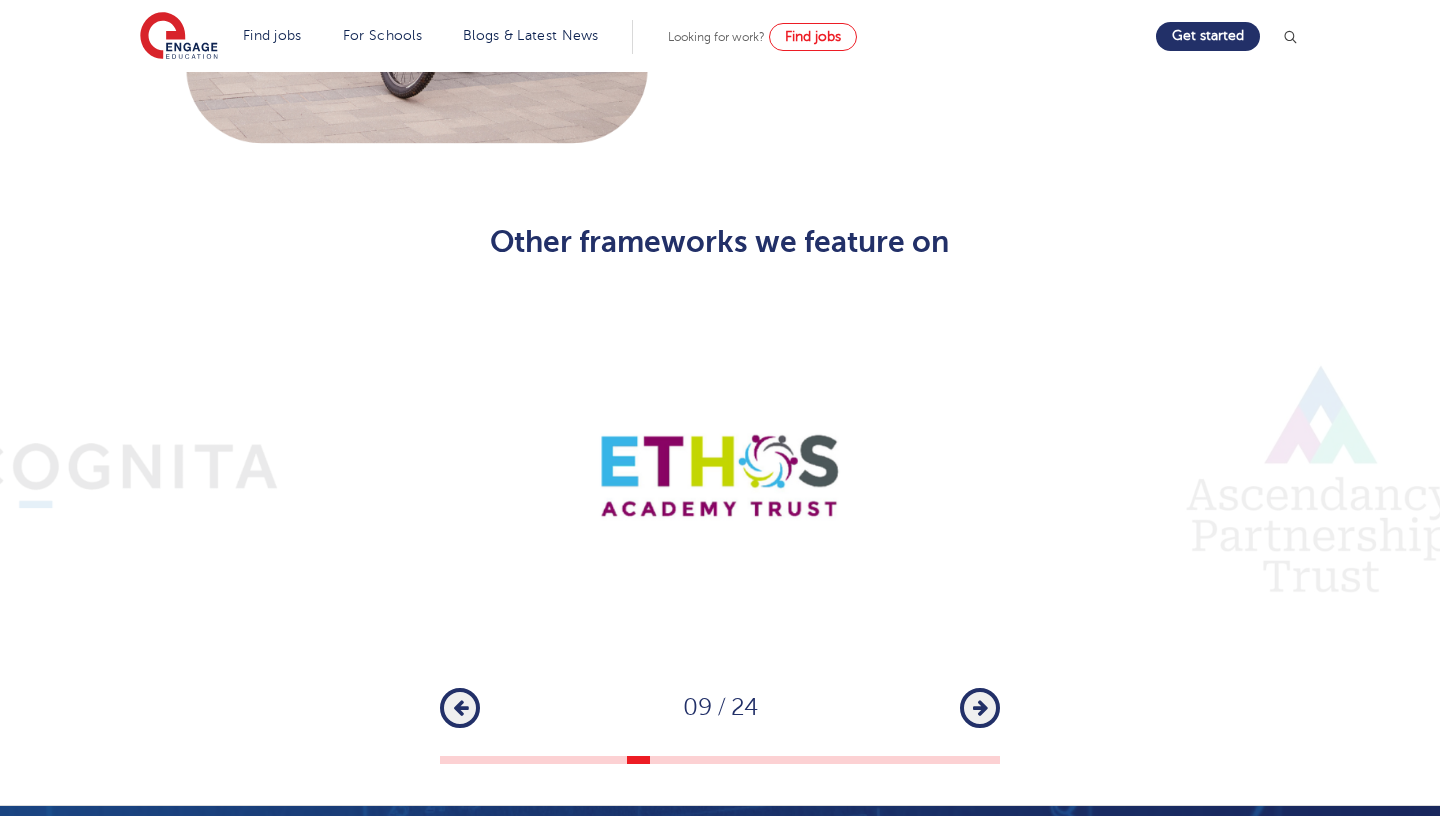 click on "Next" at bounding box center (980, 708) 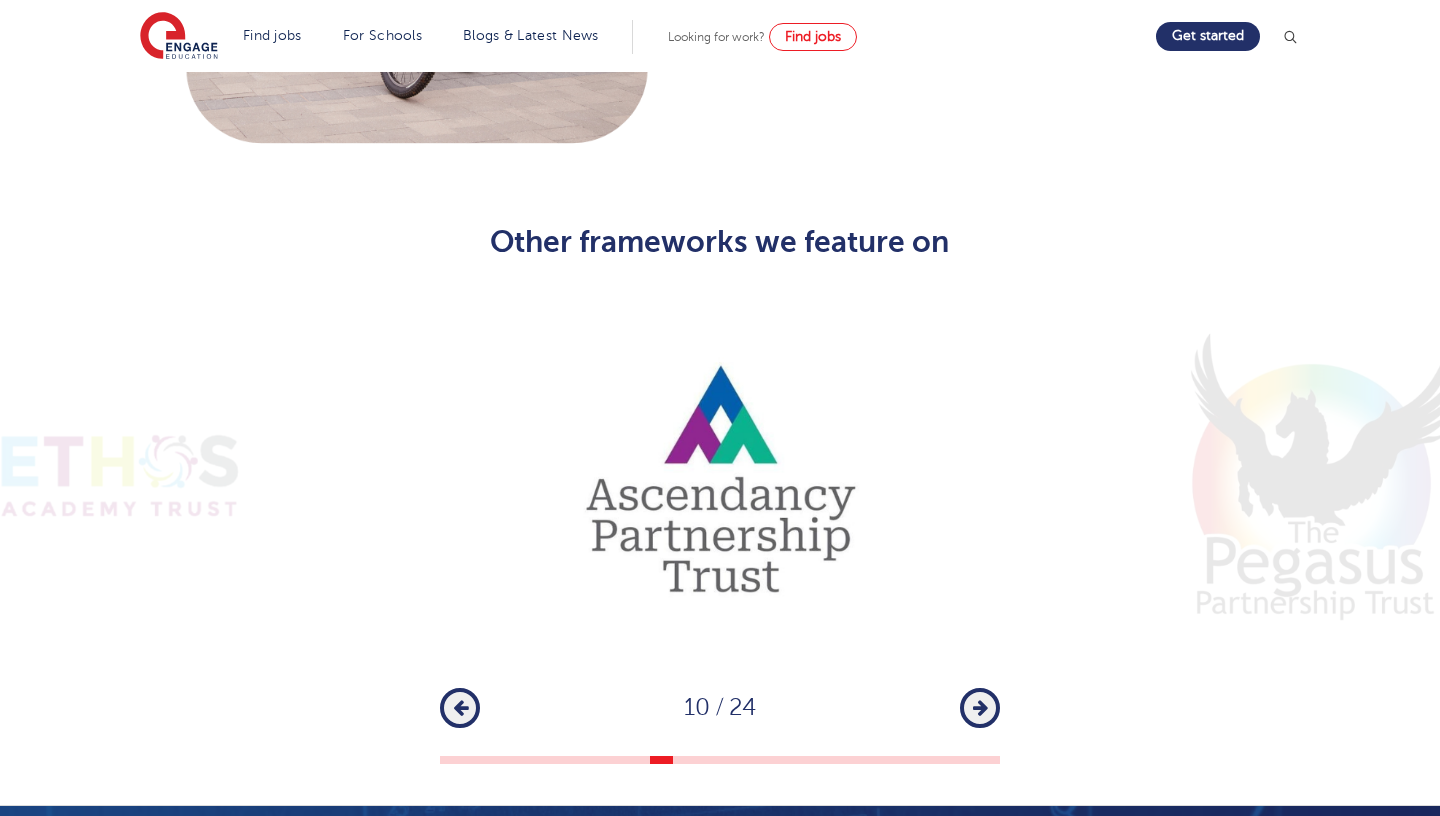 click on "Next" at bounding box center (980, 708) 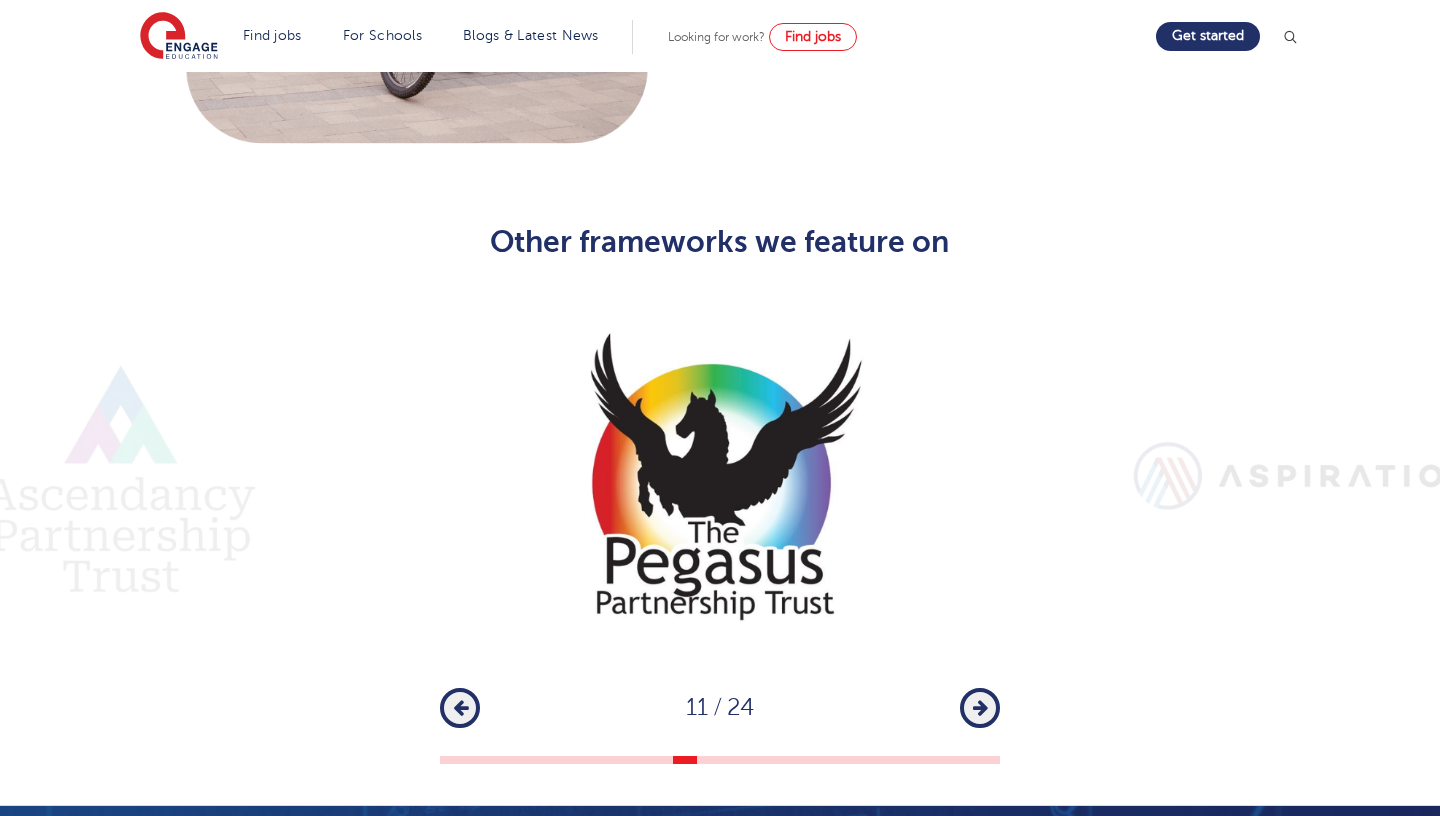 click on "Next" at bounding box center (980, 708) 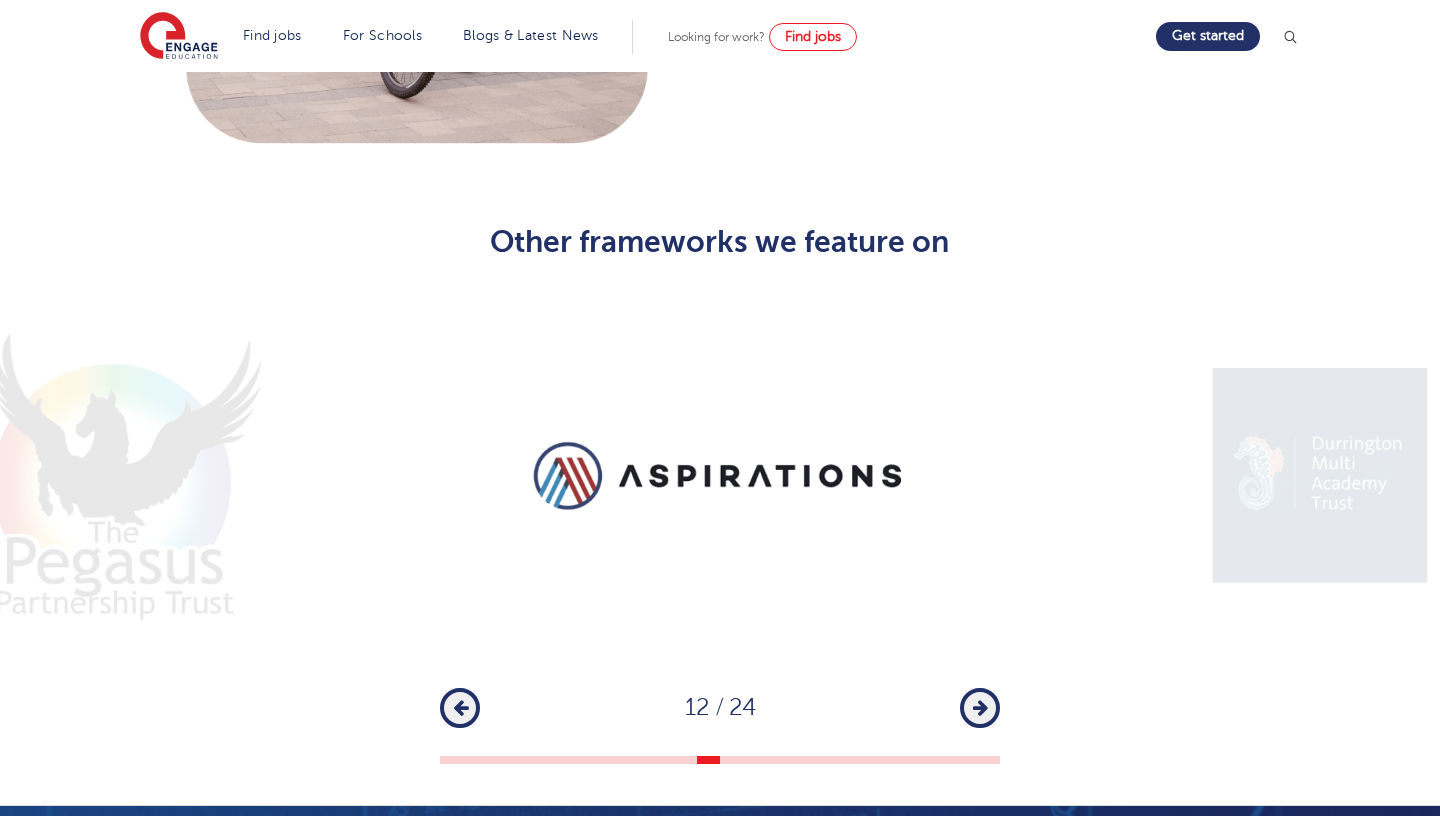 click on "Next" at bounding box center (980, 708) 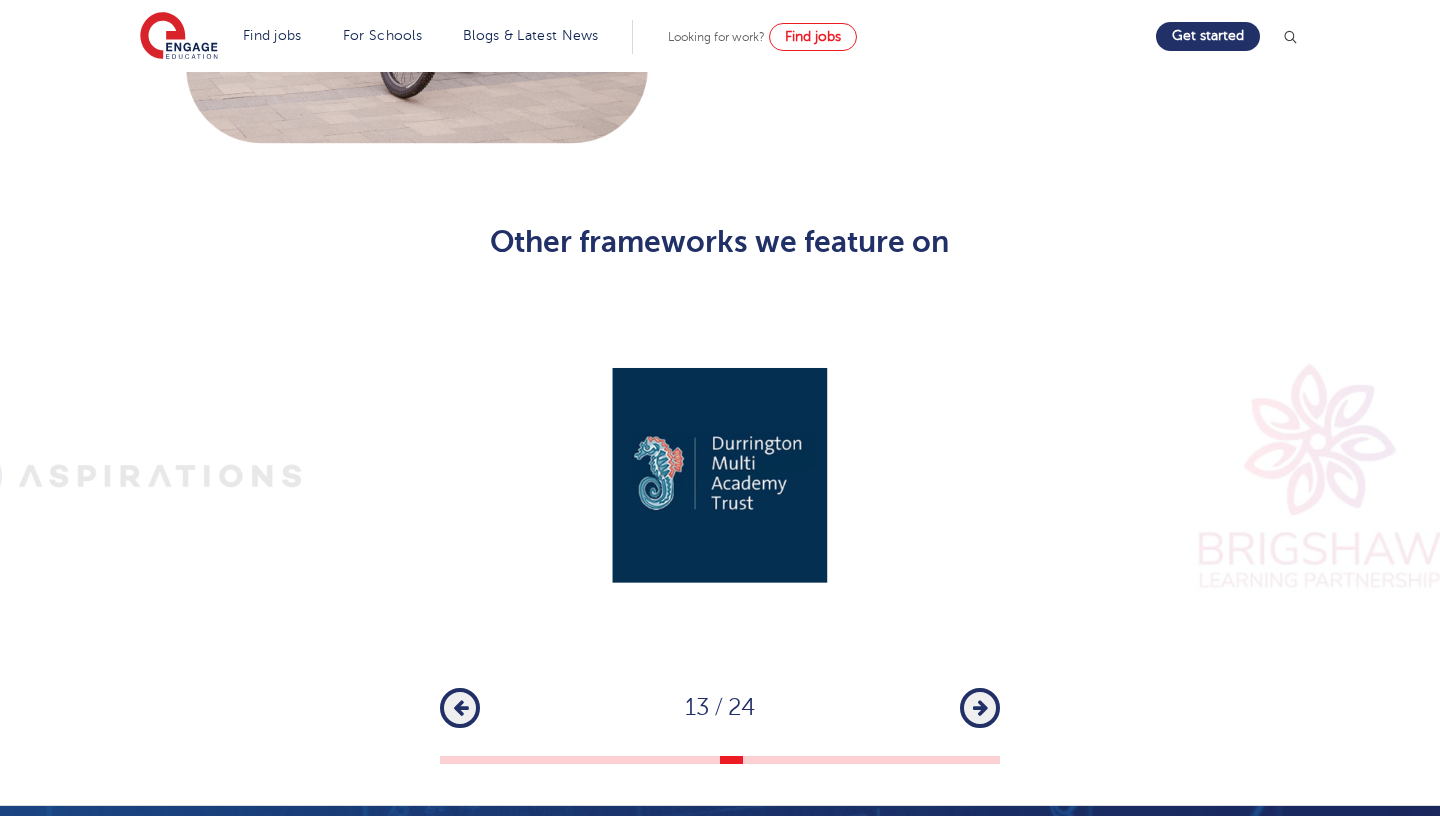 click on "Next" at bounding box center [980, 708] 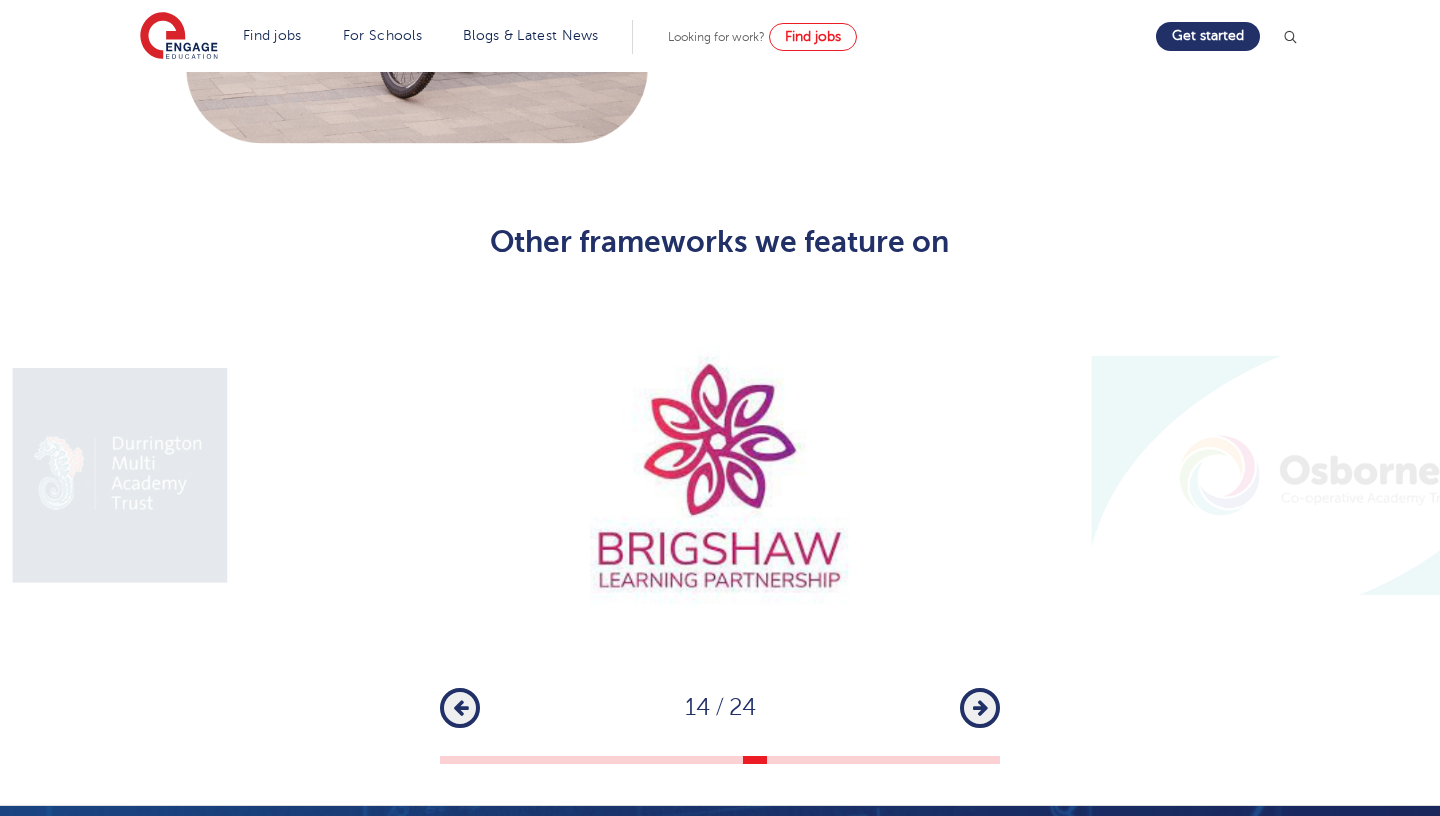 click on "Next" at bounding box center [980, 708] 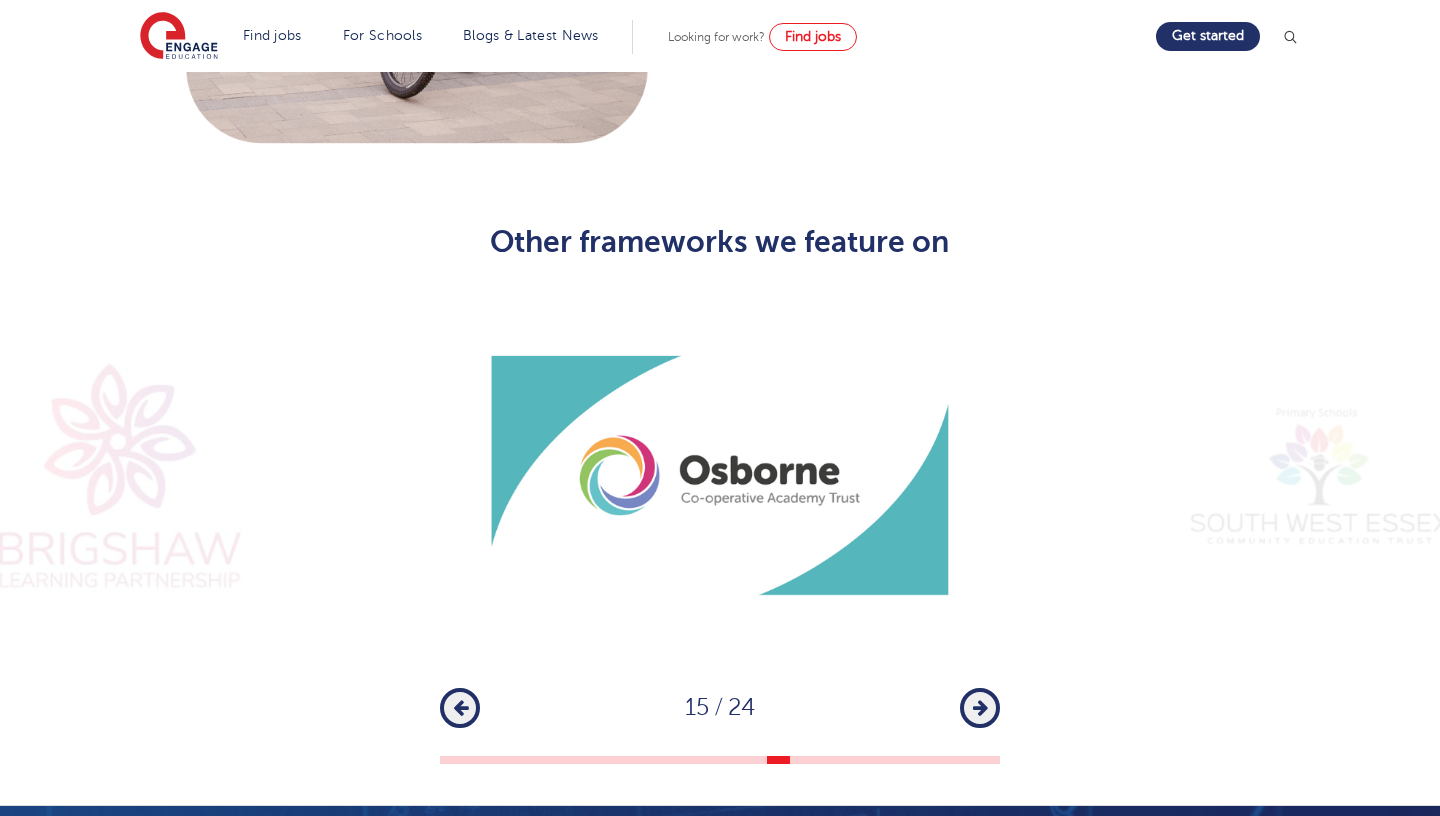 click on "Next" at bounding box center [980, 708] 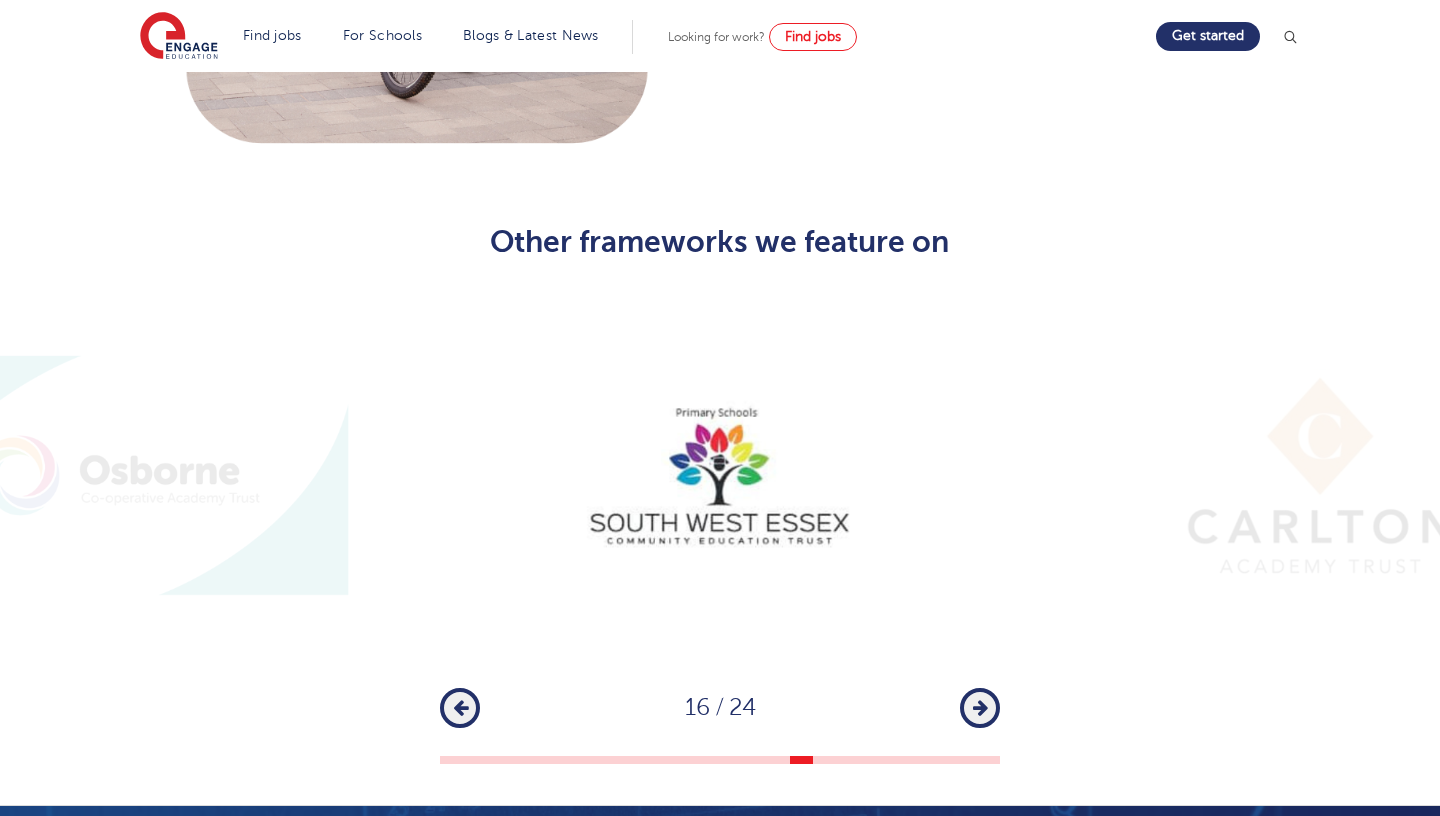 click on "Next" at bounding box center [980, 708] 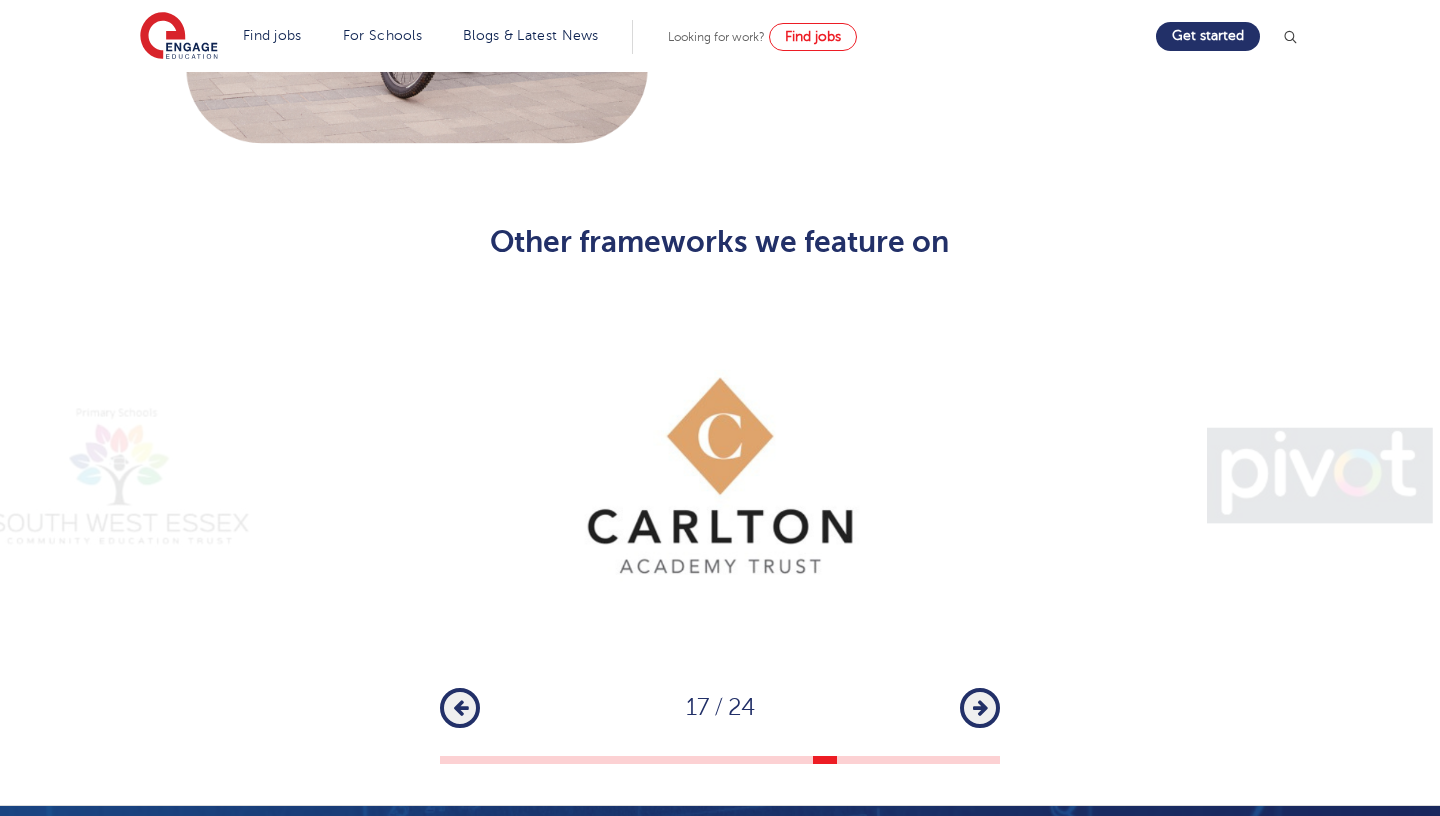 click on "Next" at bounding box center (980, 708) 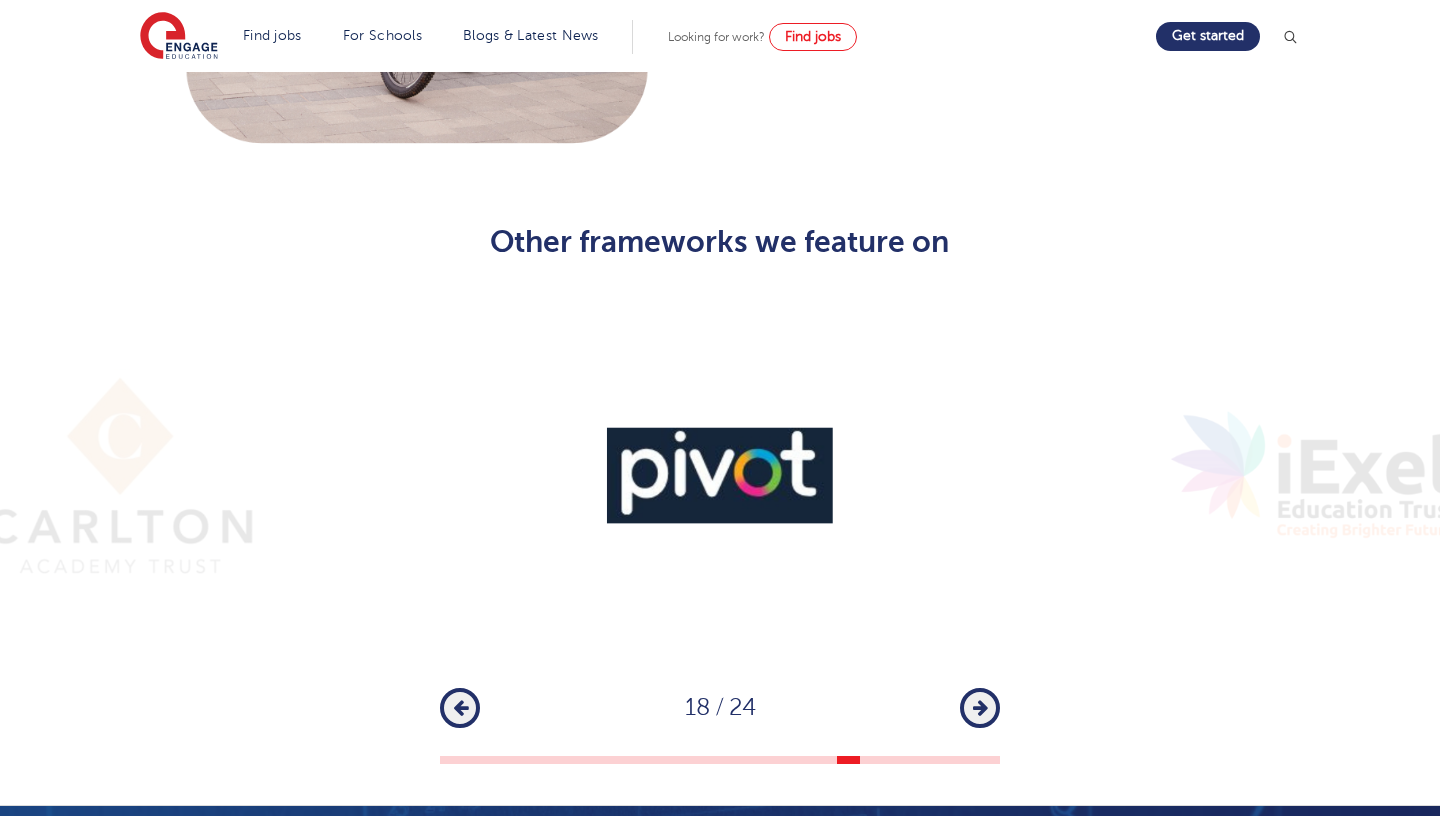 click on "Next" at bounding box center [980, 708] 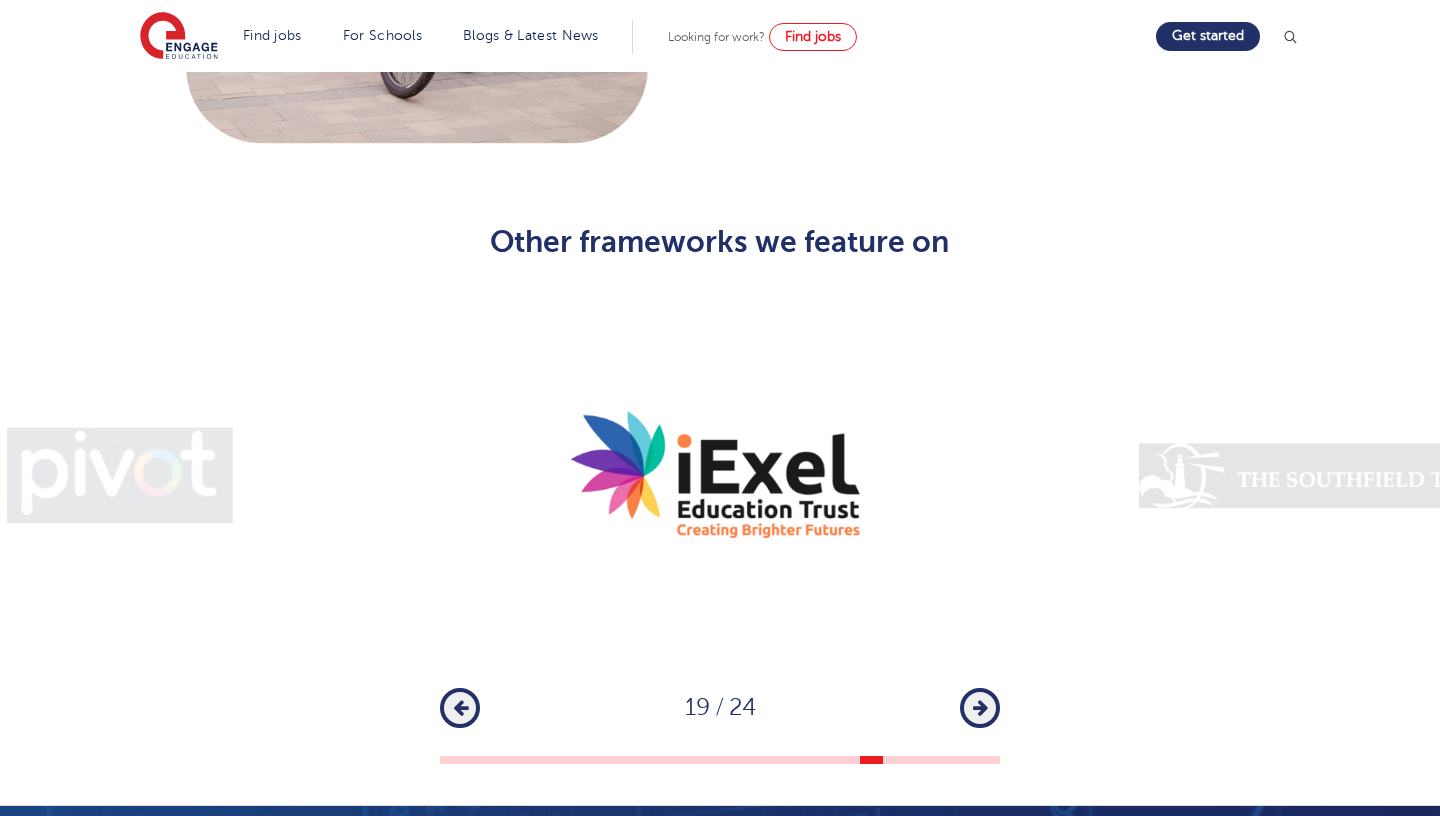 click on "Next" at bounding box center [980, 708] 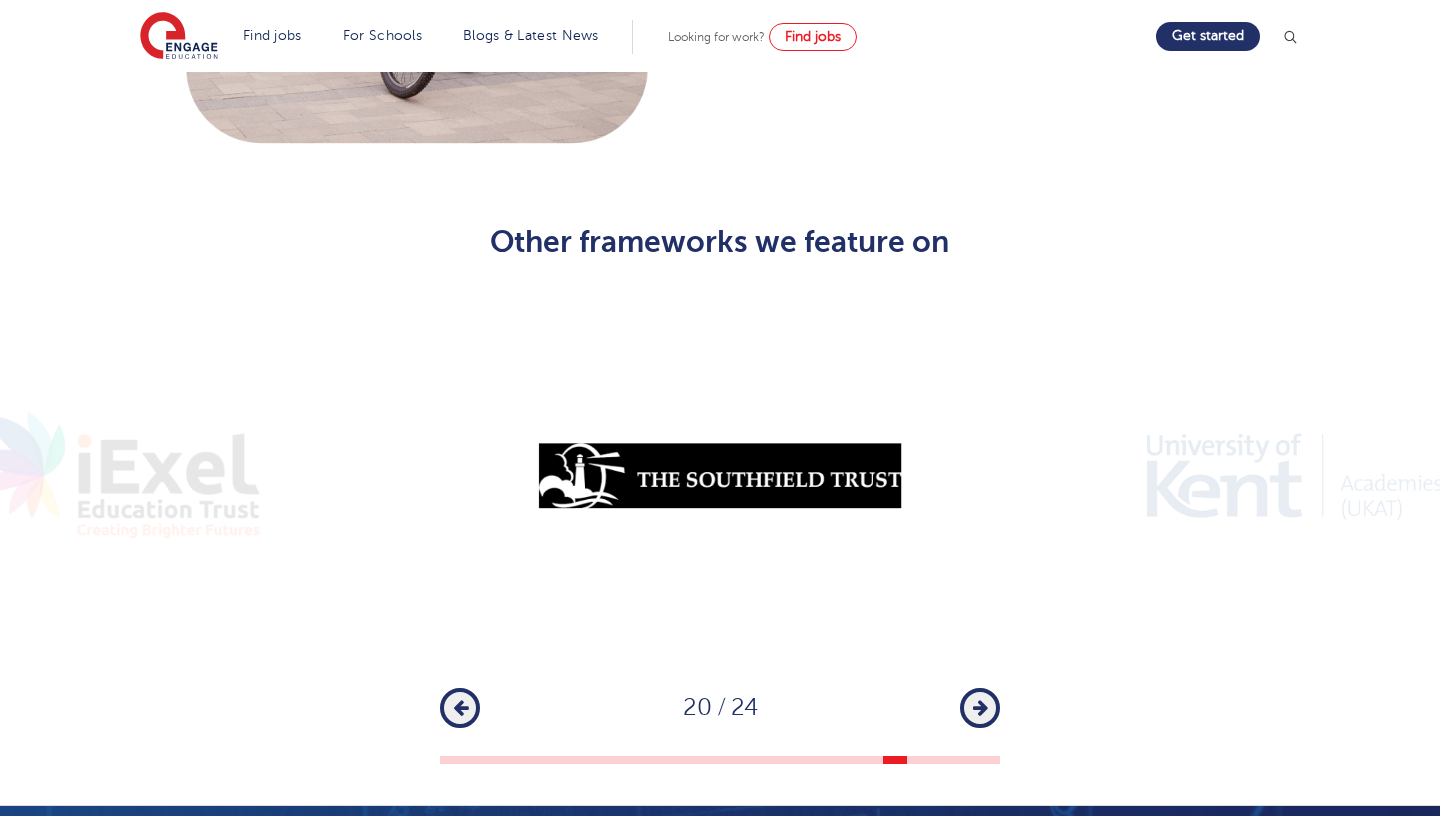 click on "Next" at bounding box center [980, 708] 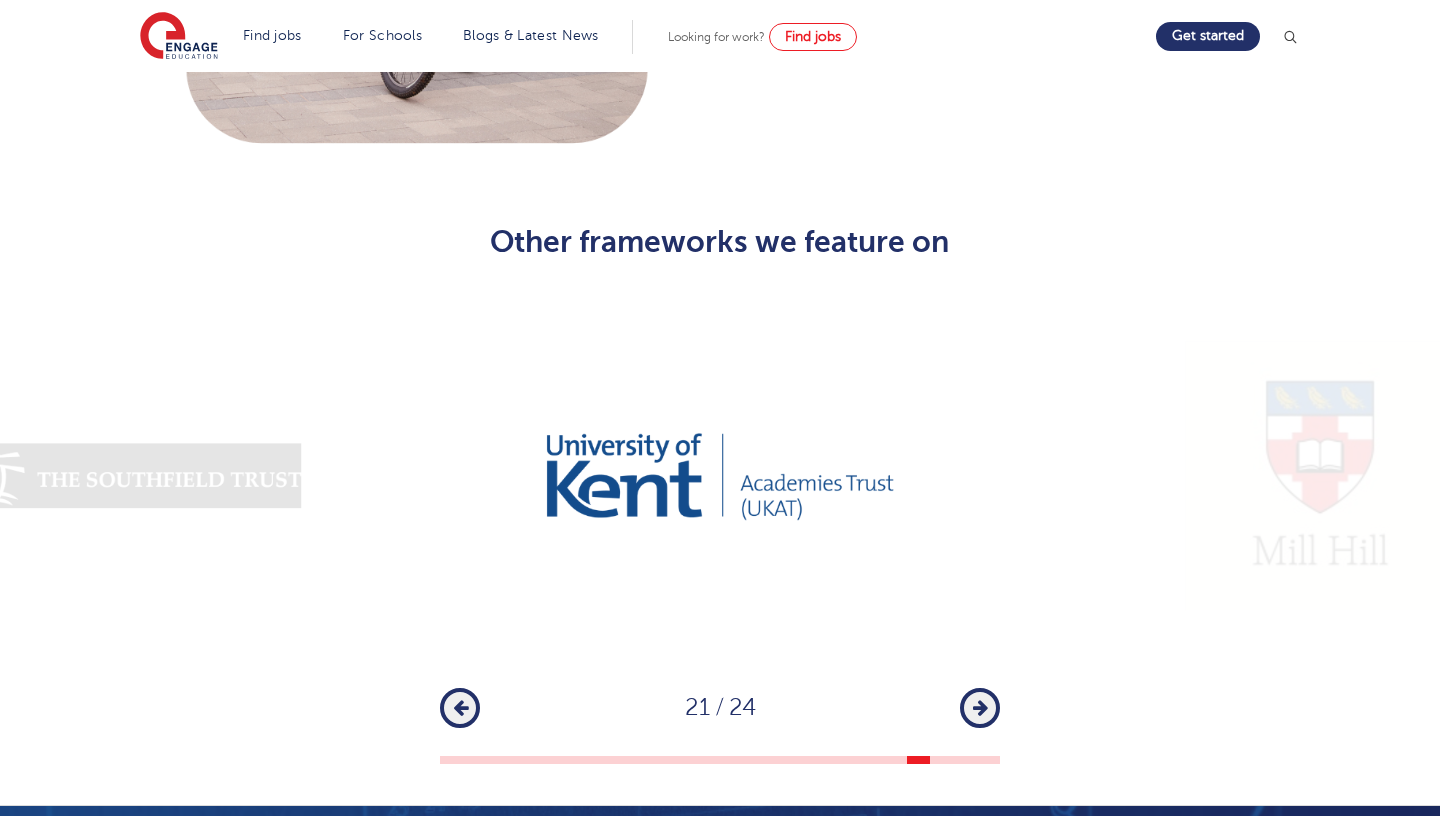 click on "Next" at bounding box center (980, 708) 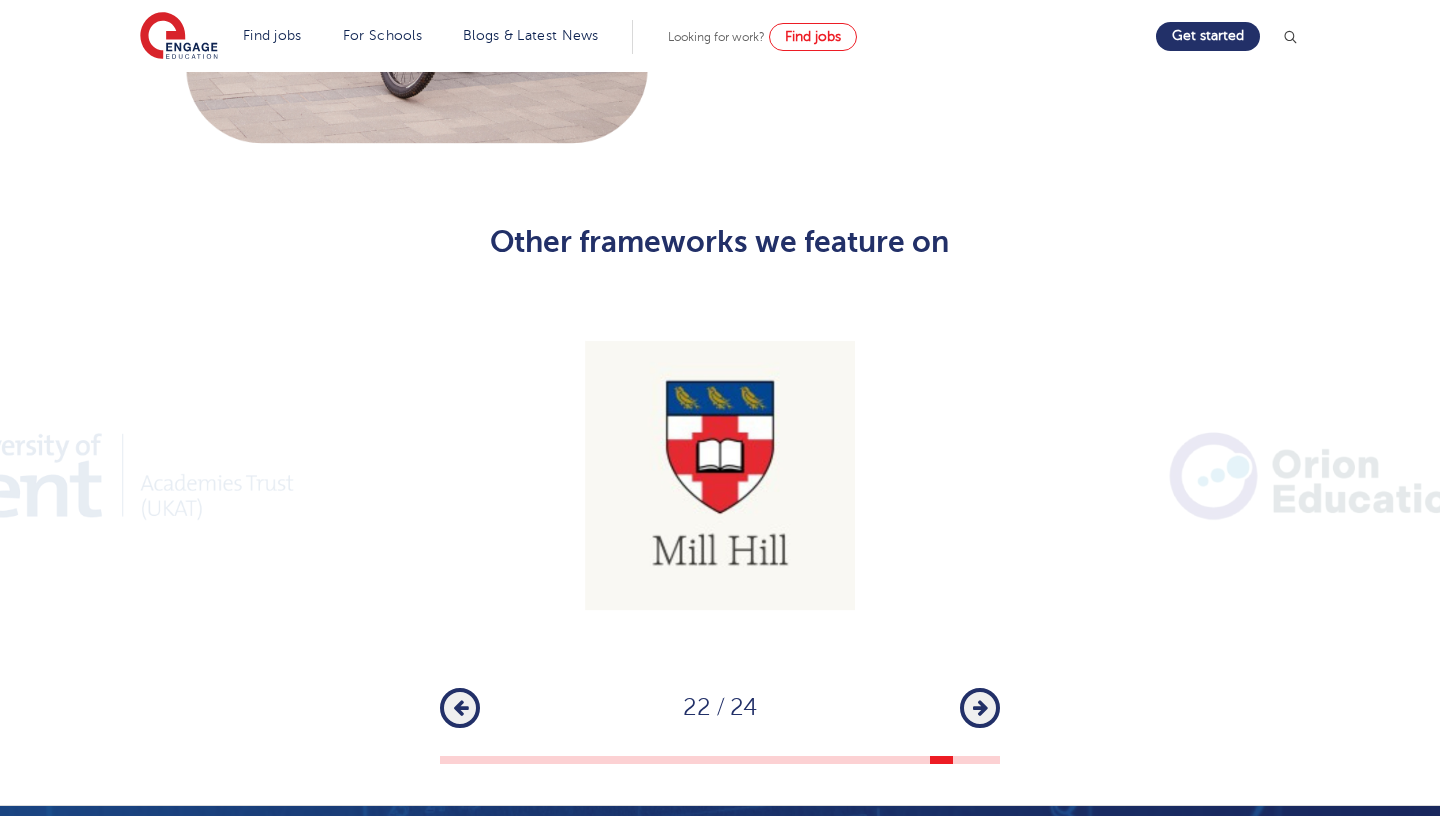 click on "Next" at bounding box center (980, 708) 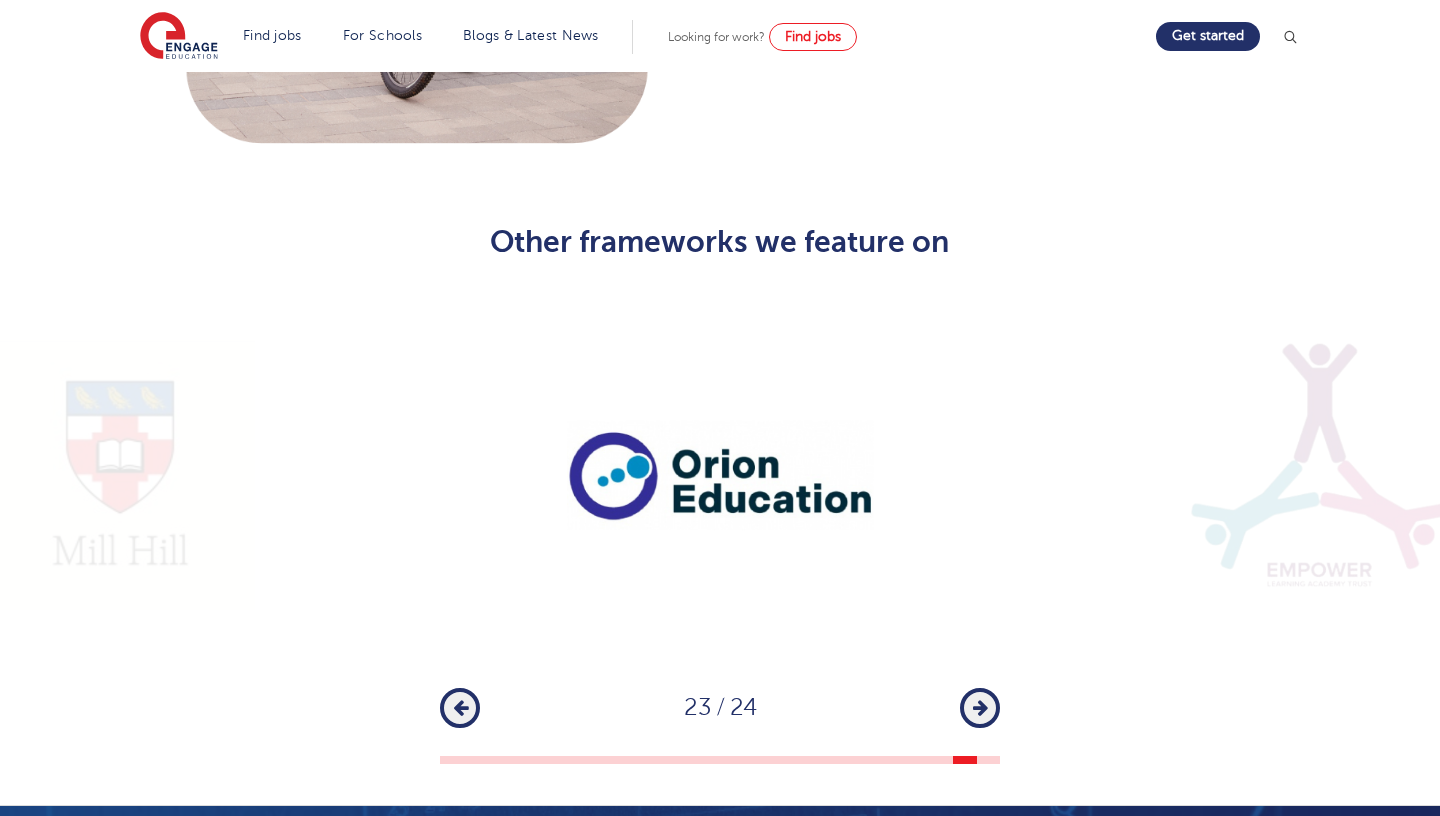 click on "Next" at bounding box center (980, 708) 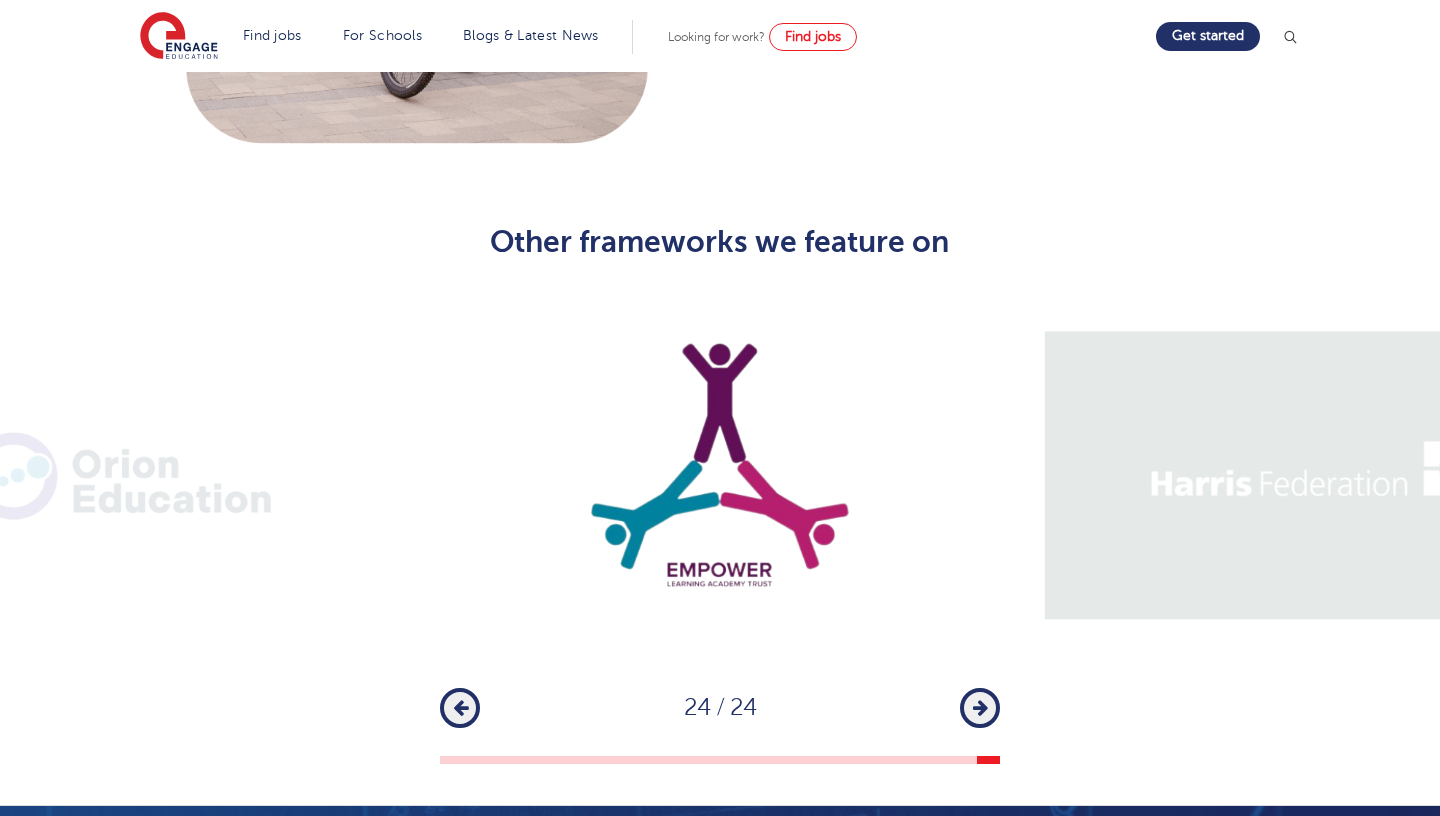 click on "Next" at bounding box center [980, 708] 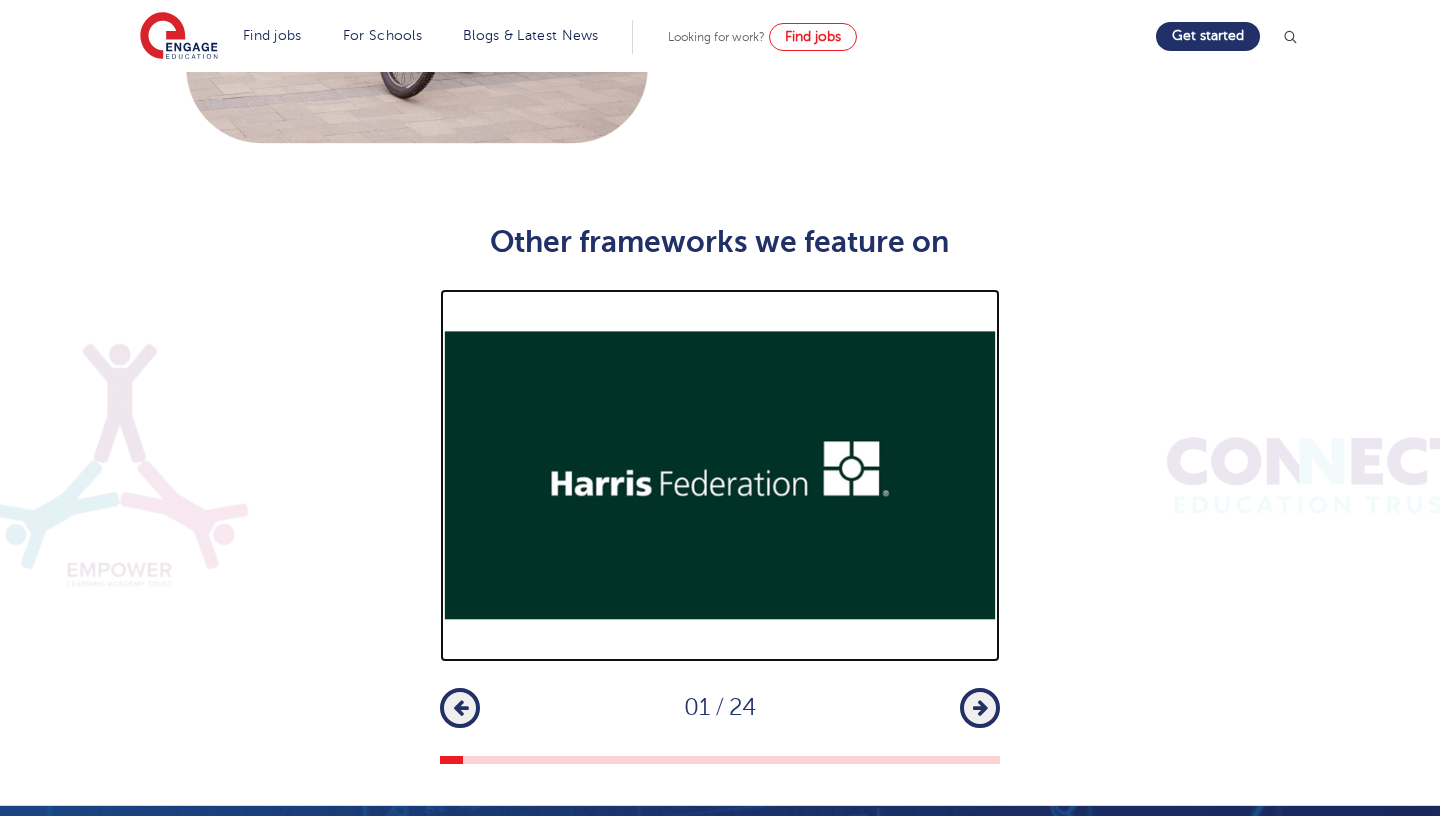 click at bounding box center (720, 475) 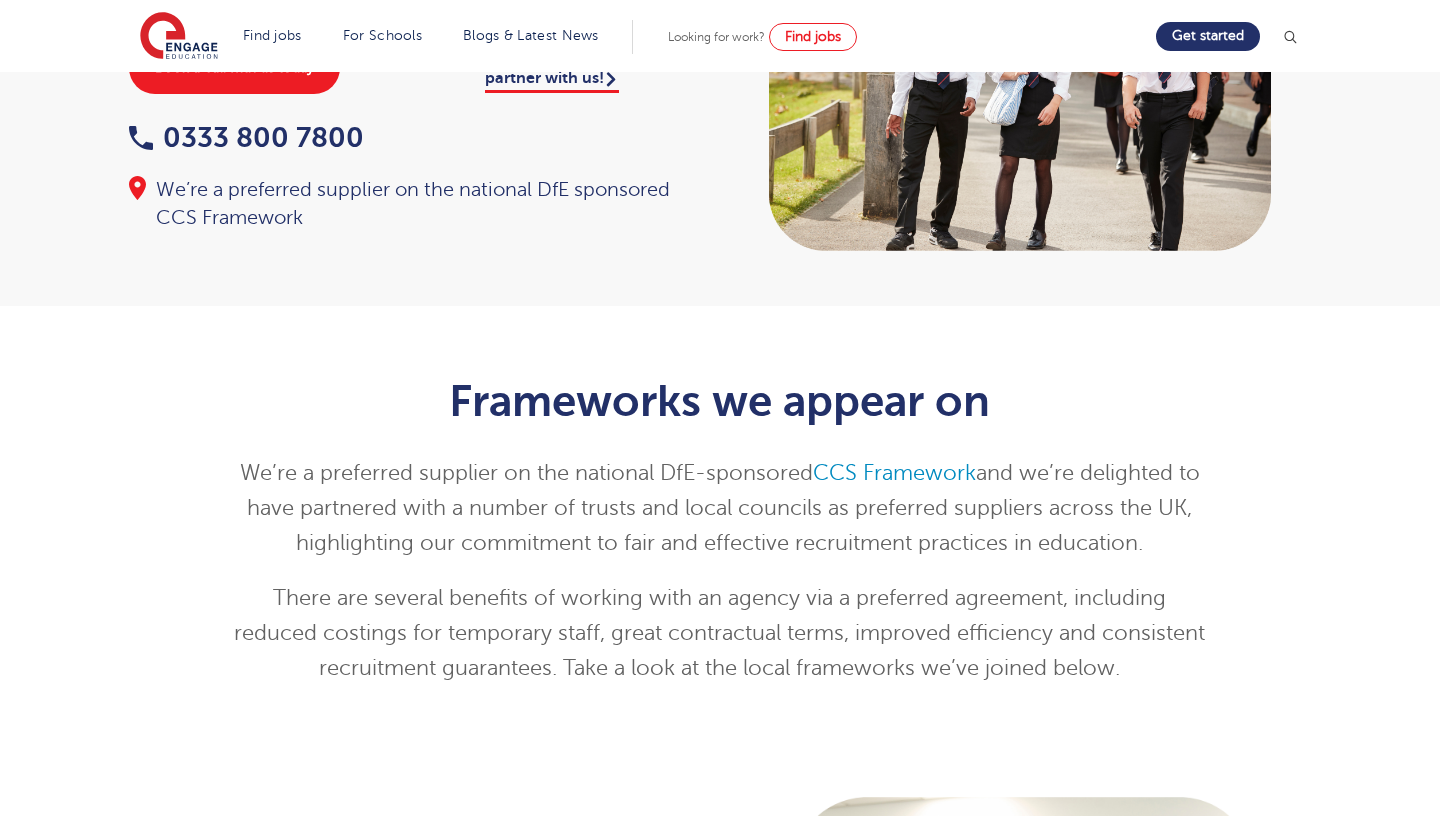 scroll, scrollTop: 0, scrollLeft: 0, axis: both 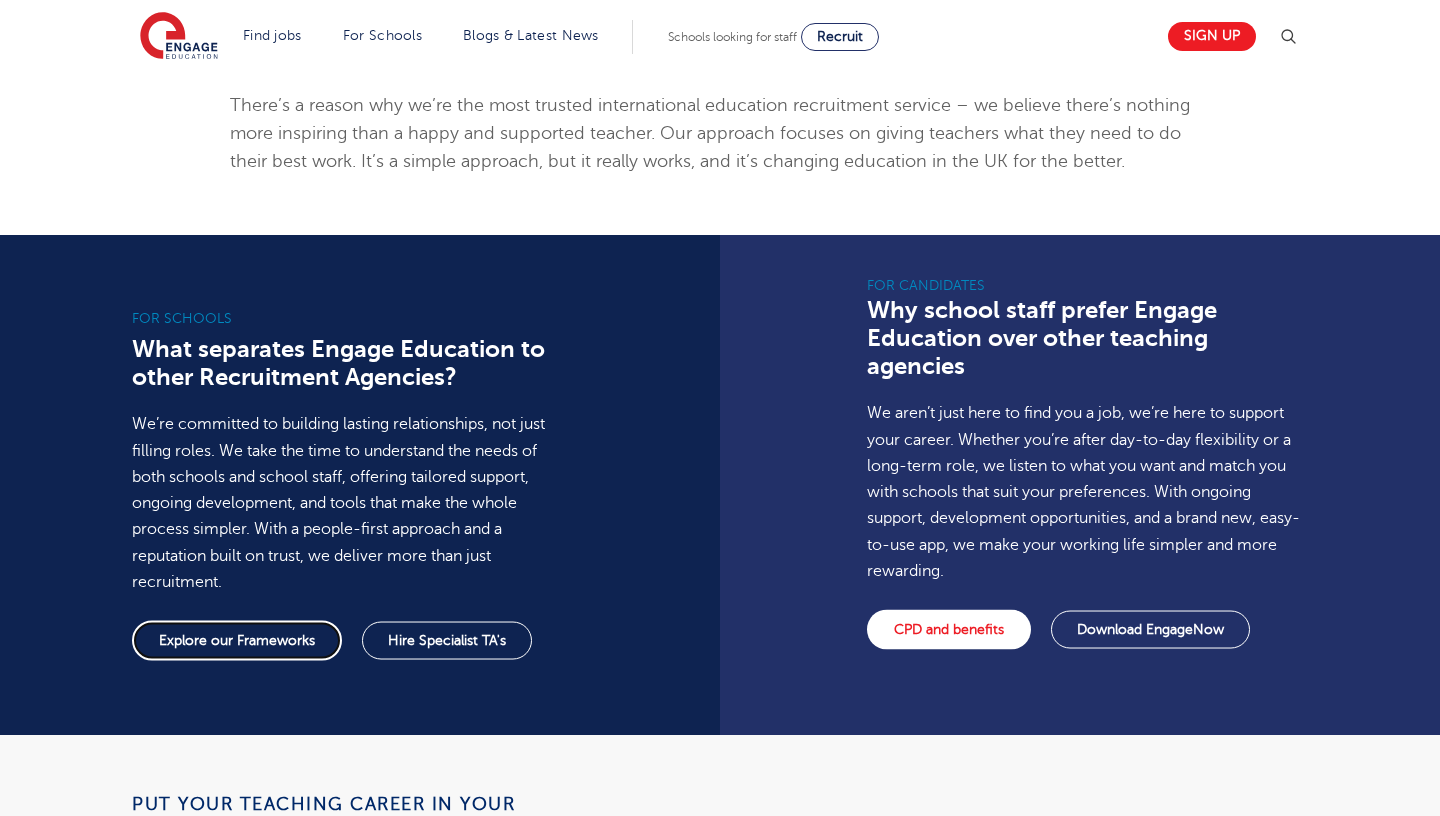 click on "Explore our Frameworks" at bounding box center (237, 641) 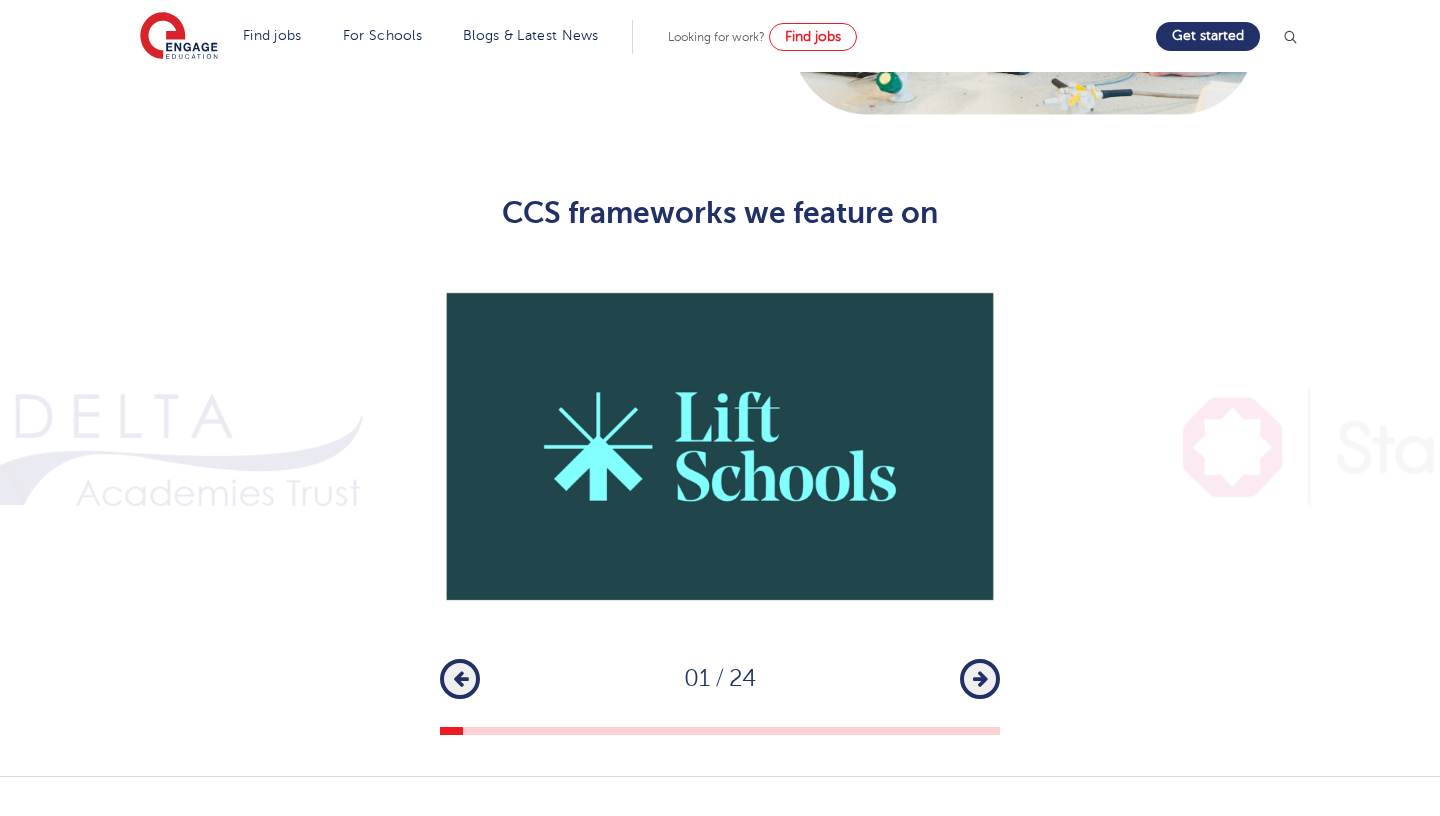 scroll, scrollTop: 1372, scrollLeft: 0, axis: vertical 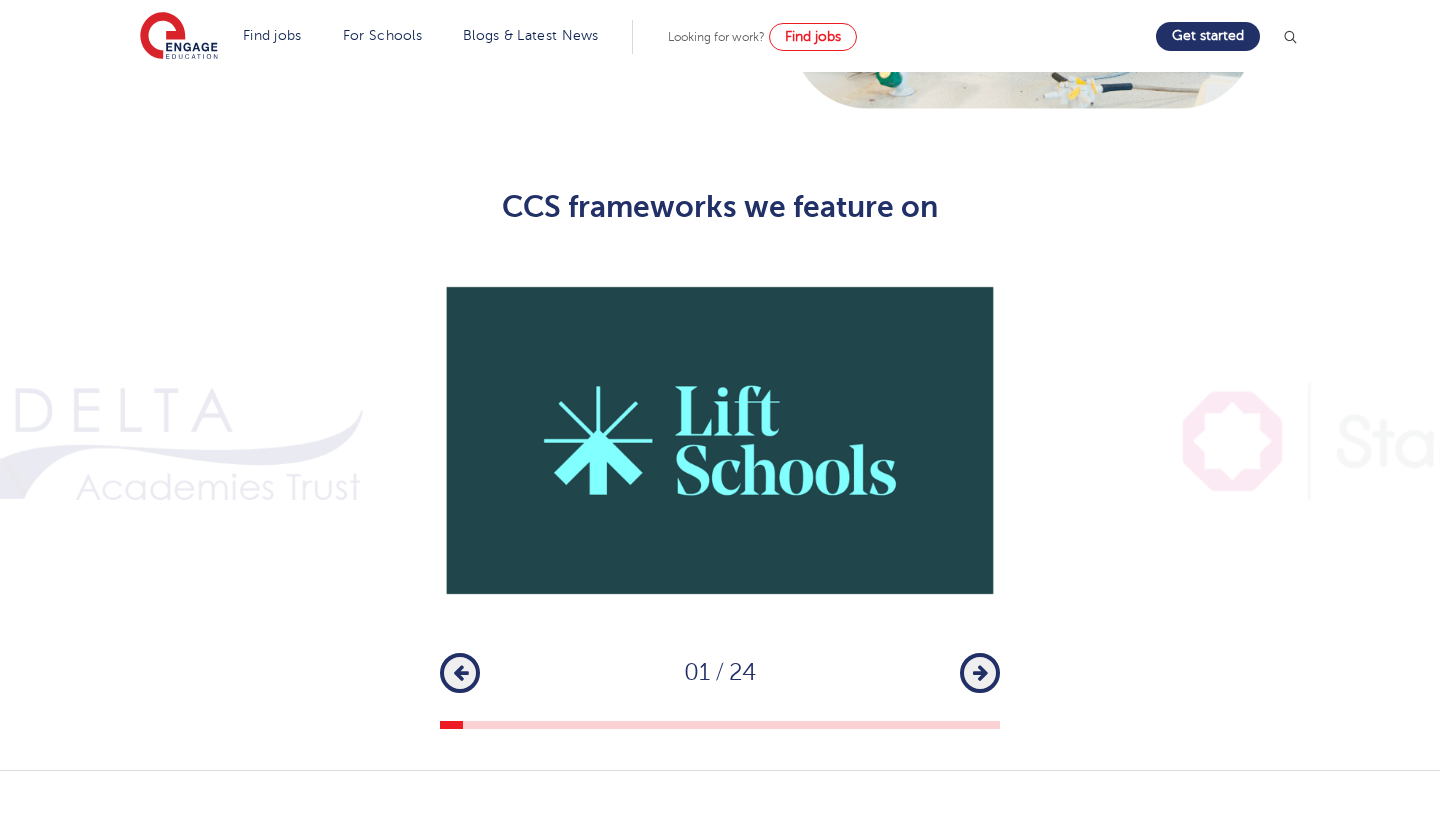 click on "Next" at bounding box center [980, 673] 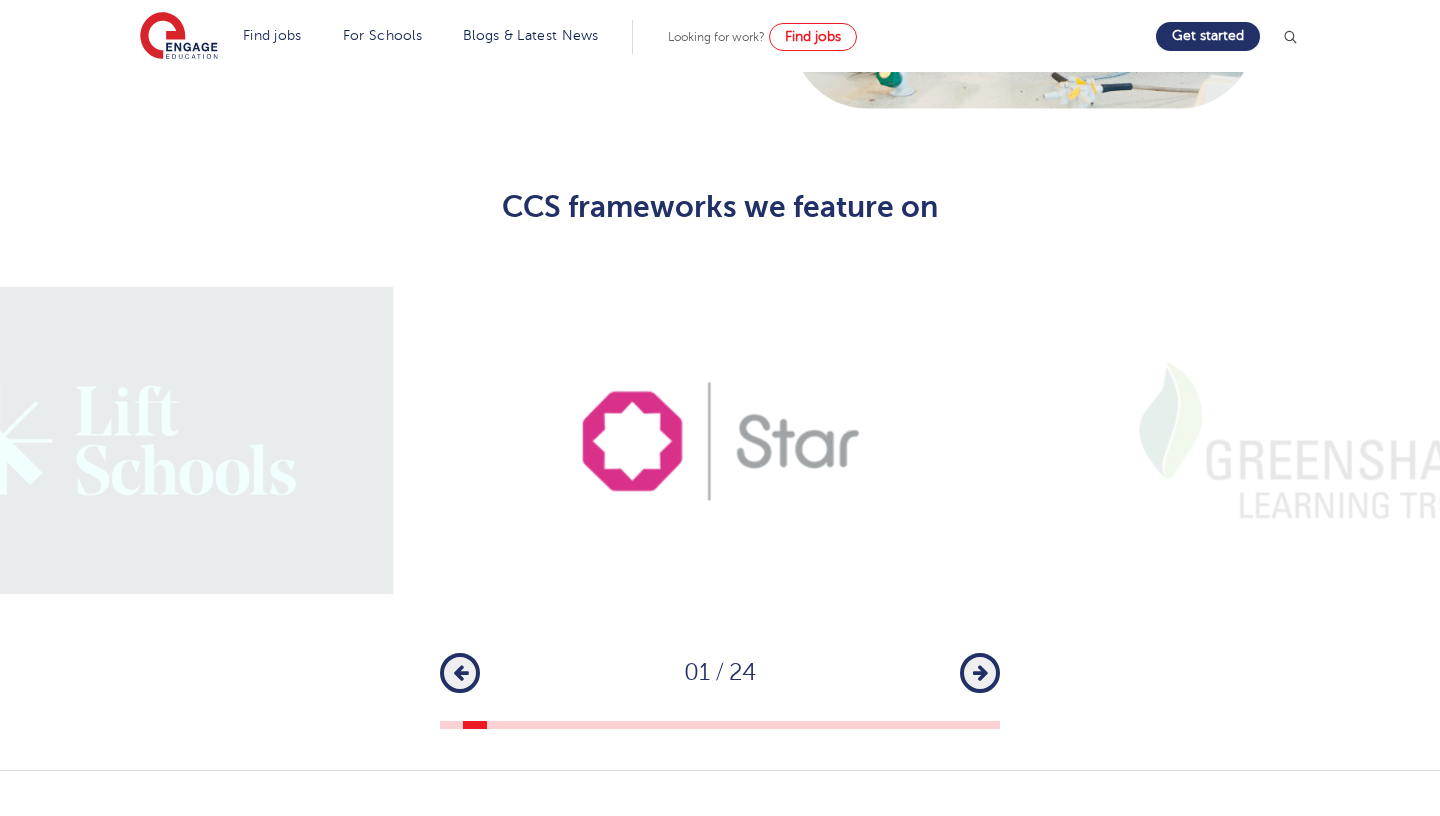click on "Next" at bounding box center (980, 673) 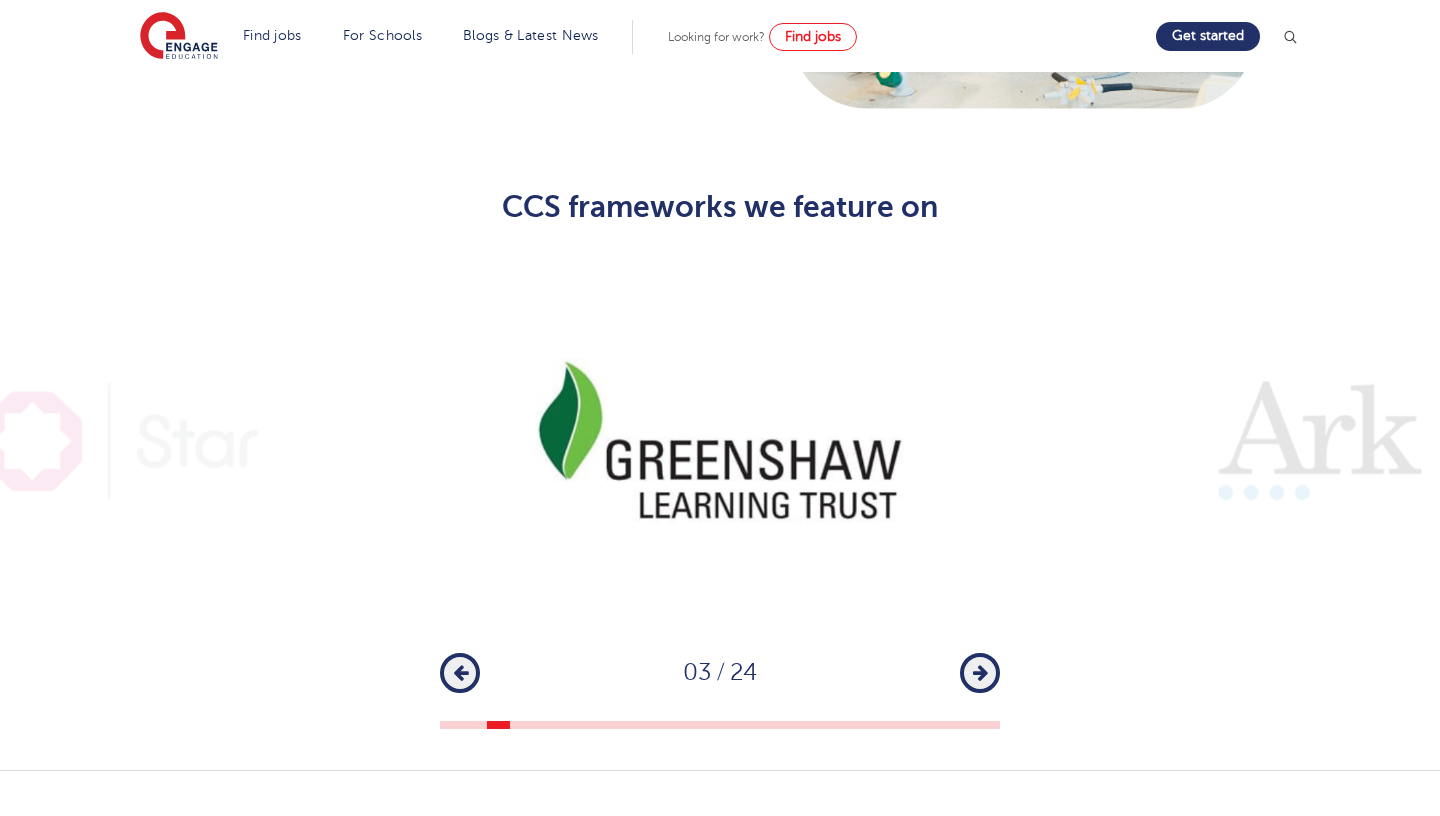 click on "Next" at bounding box center (980, 673) 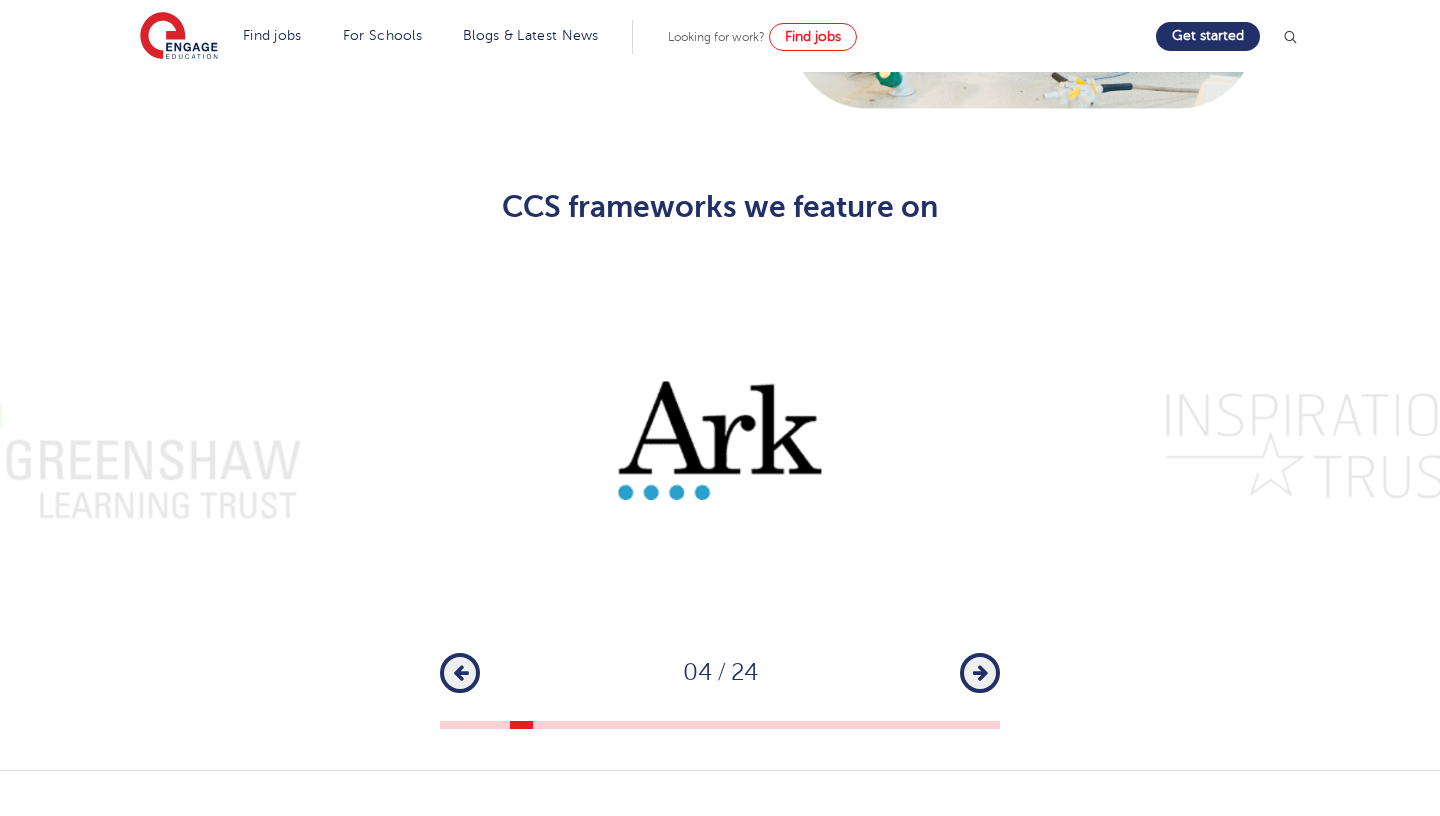 click on "Next" at bounding box center (980, 673) 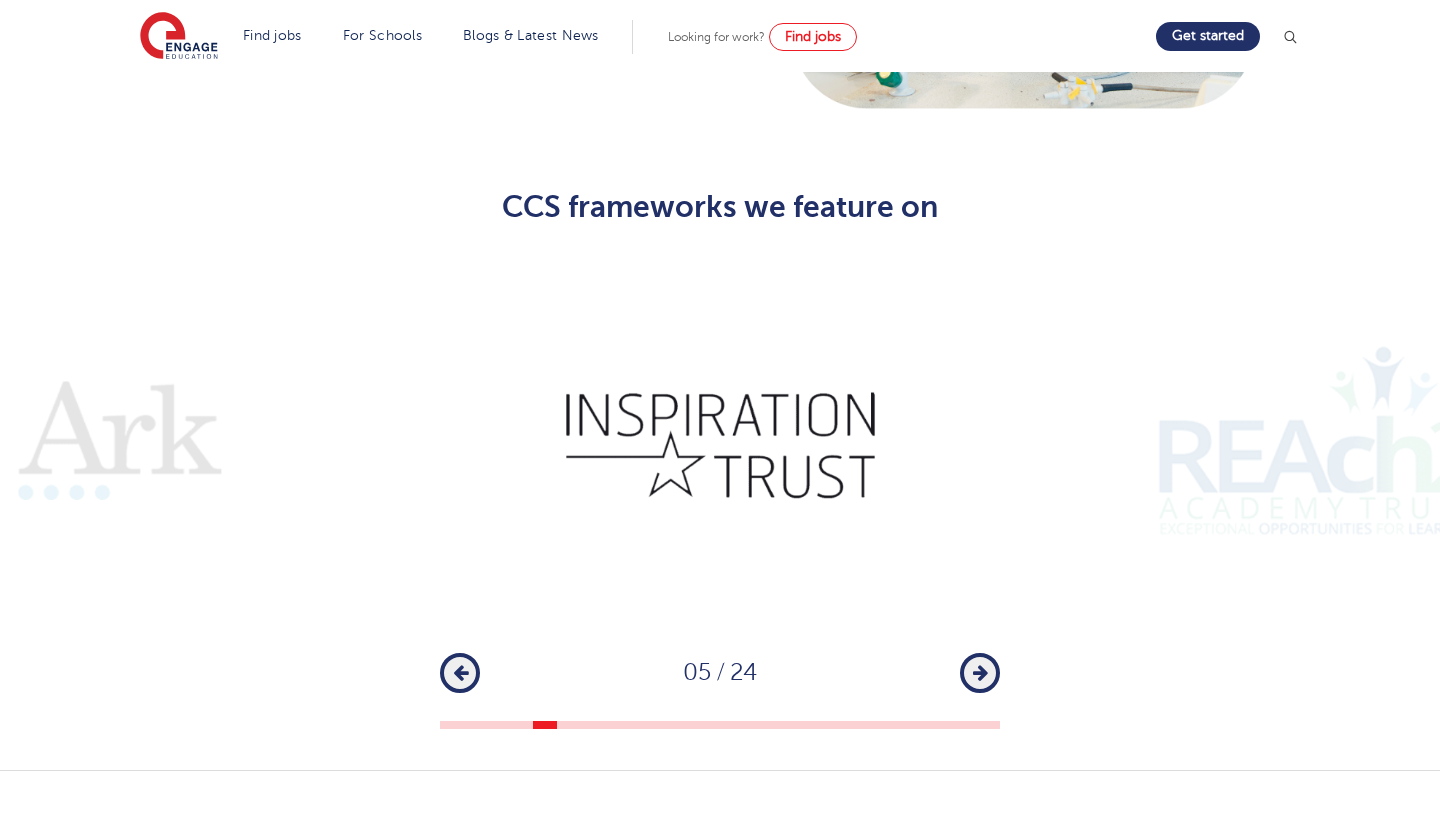click on "Next" at bounding box center [980, 673] 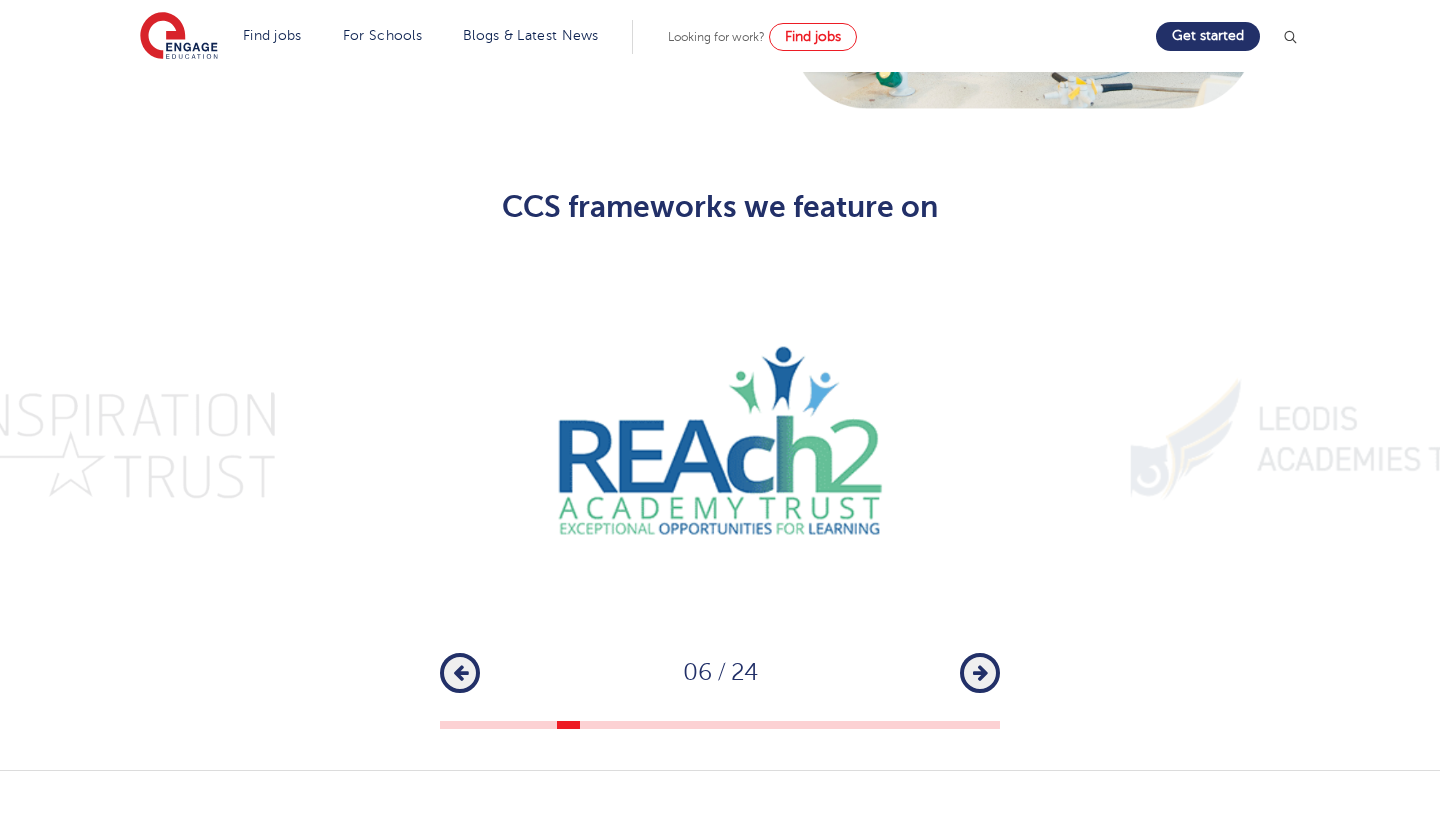 click on "Next" at bounding box center [980, 673] 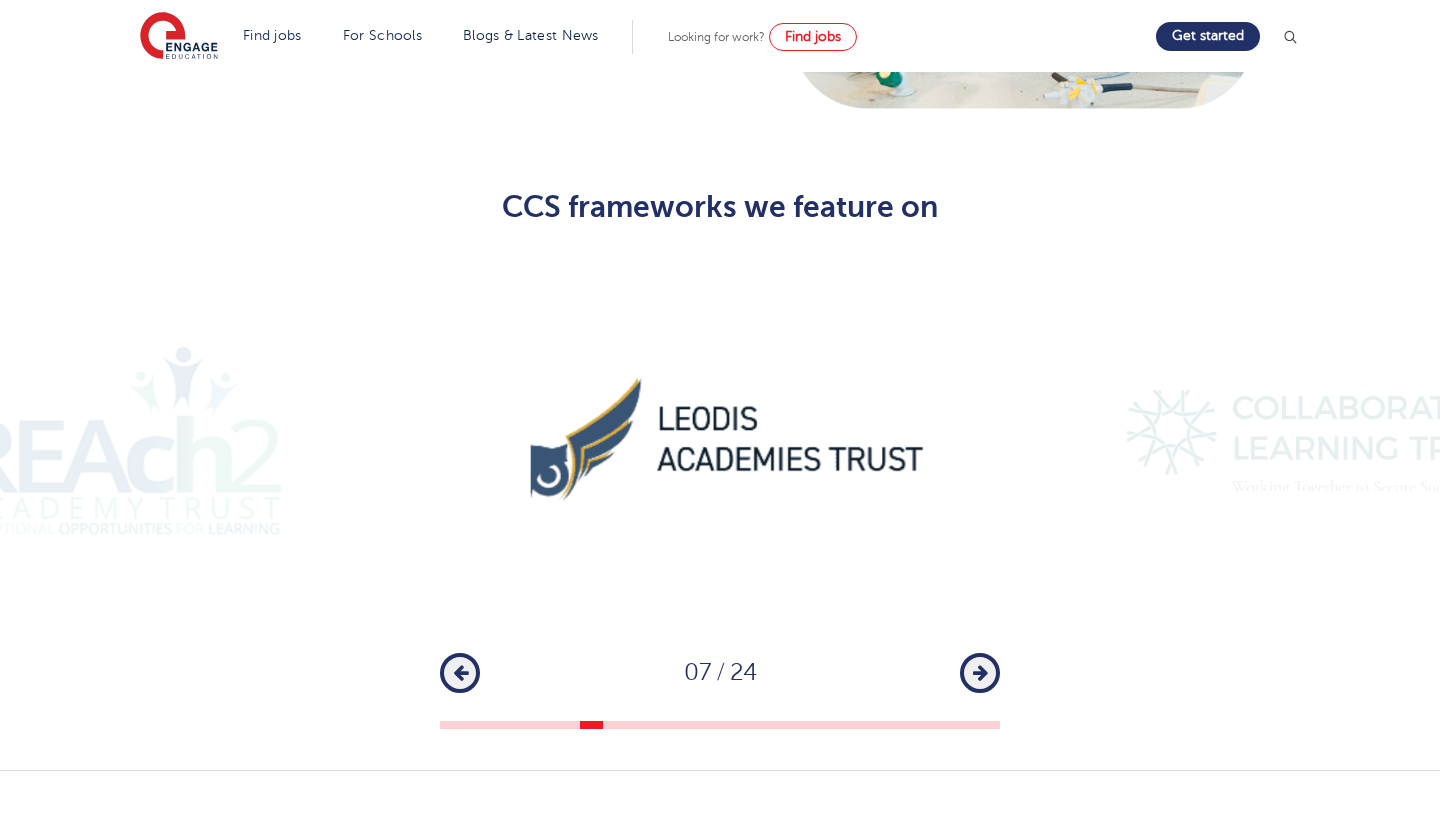click on "Next" at bounding box center (980, 673) 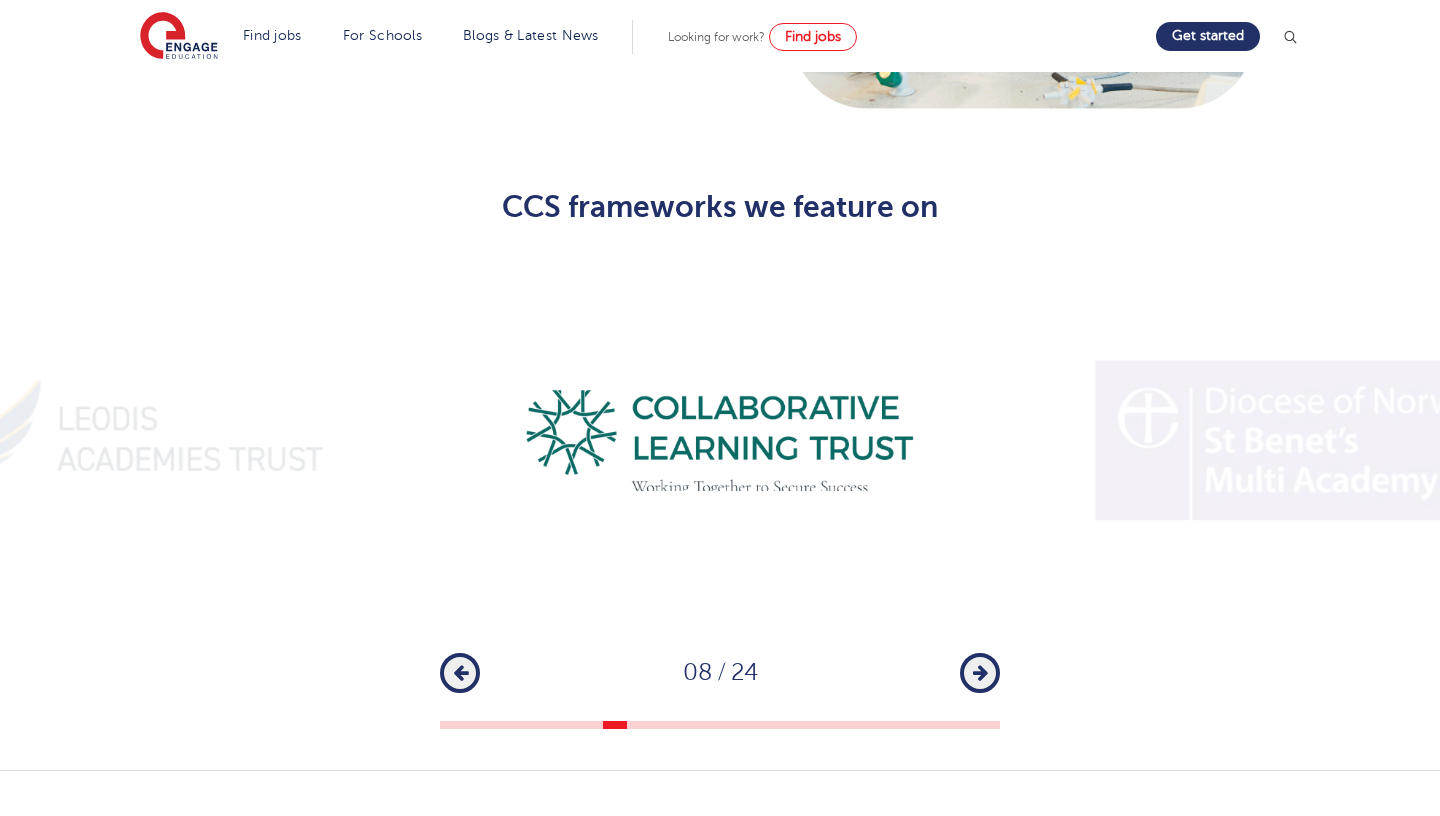 click on "Next" at bounding box center [980, 673] 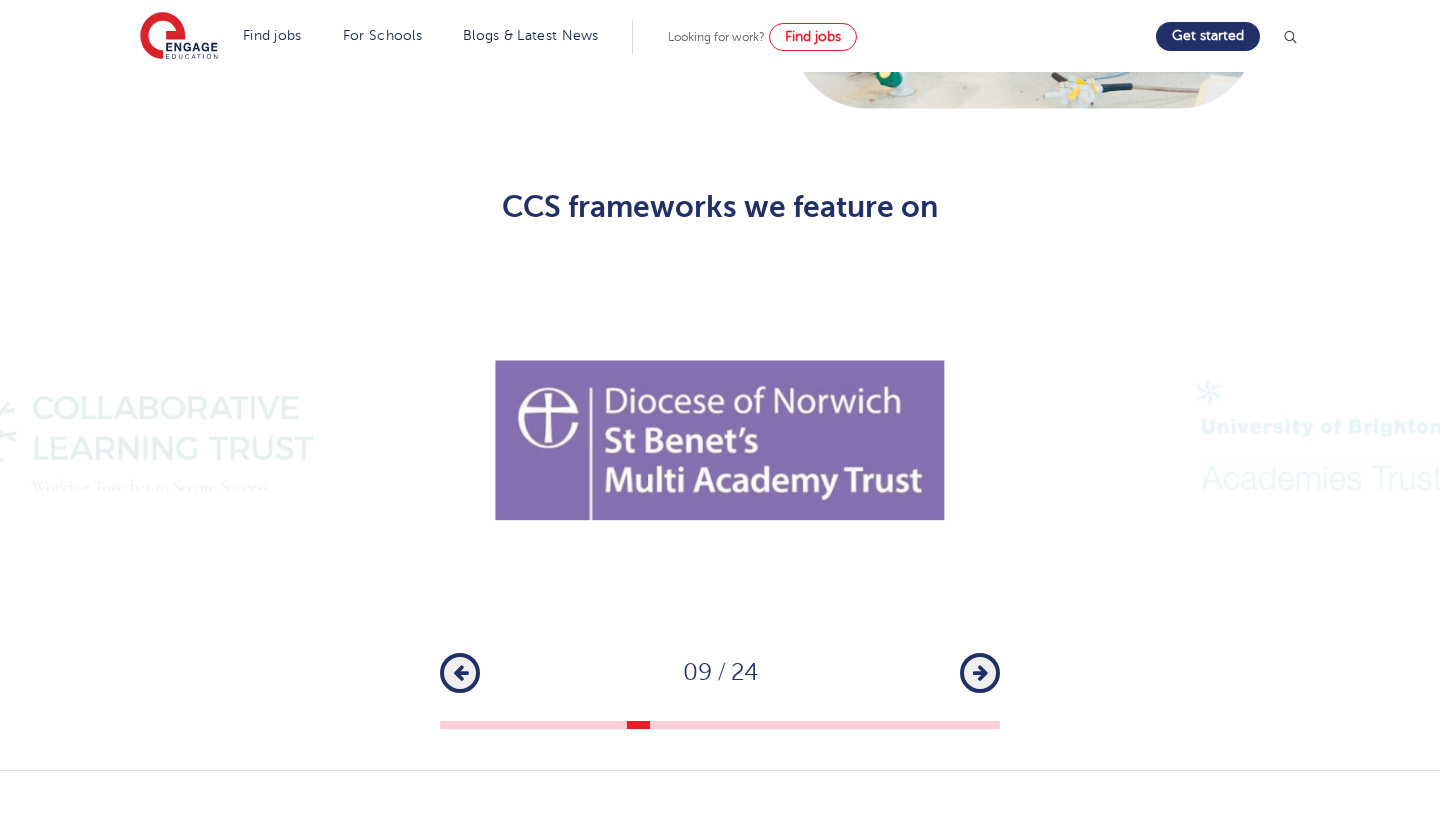 click on "Next" at bounding box center (980, 673) 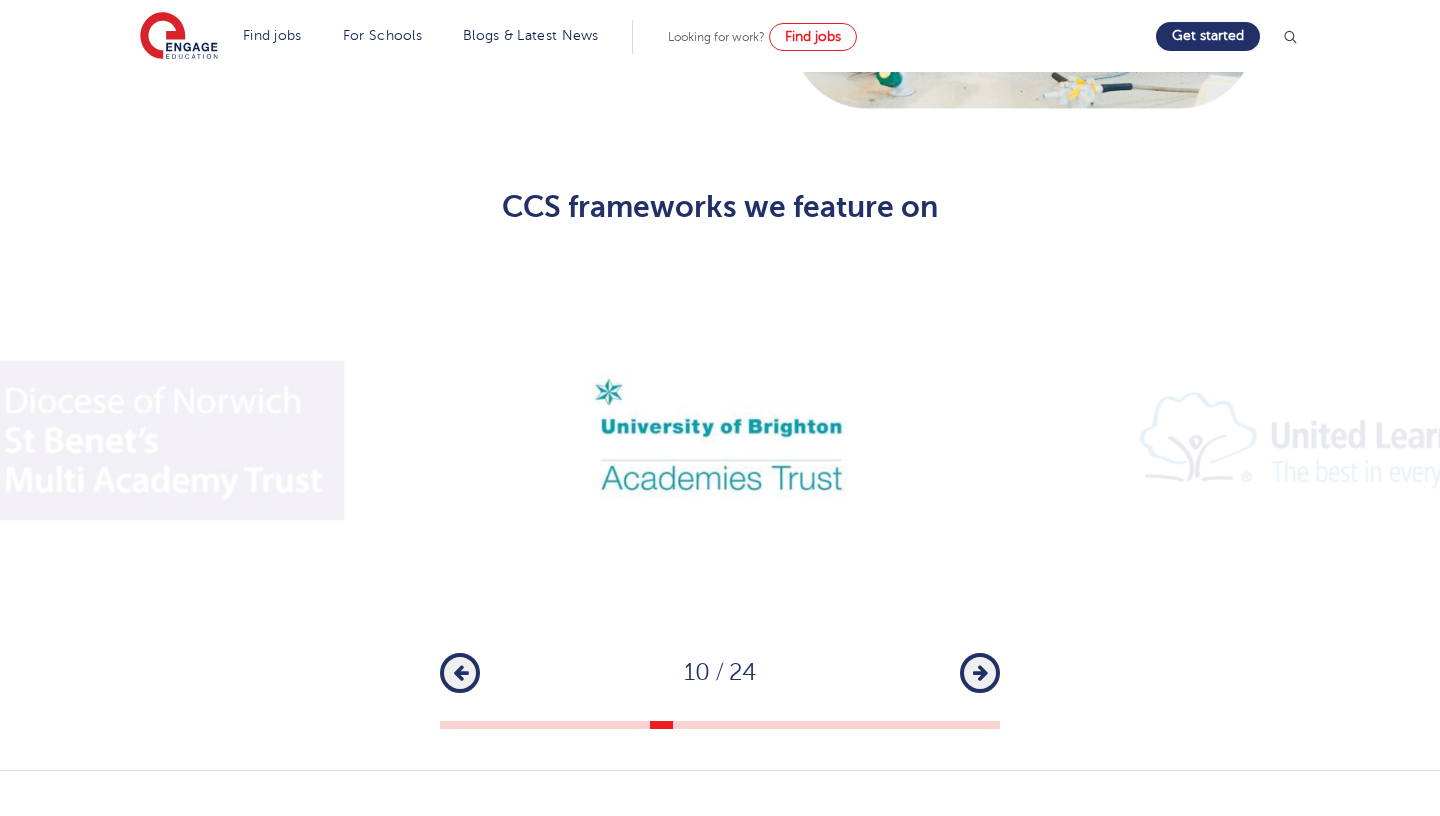 click on "Next" at bounding box center [980, 673] 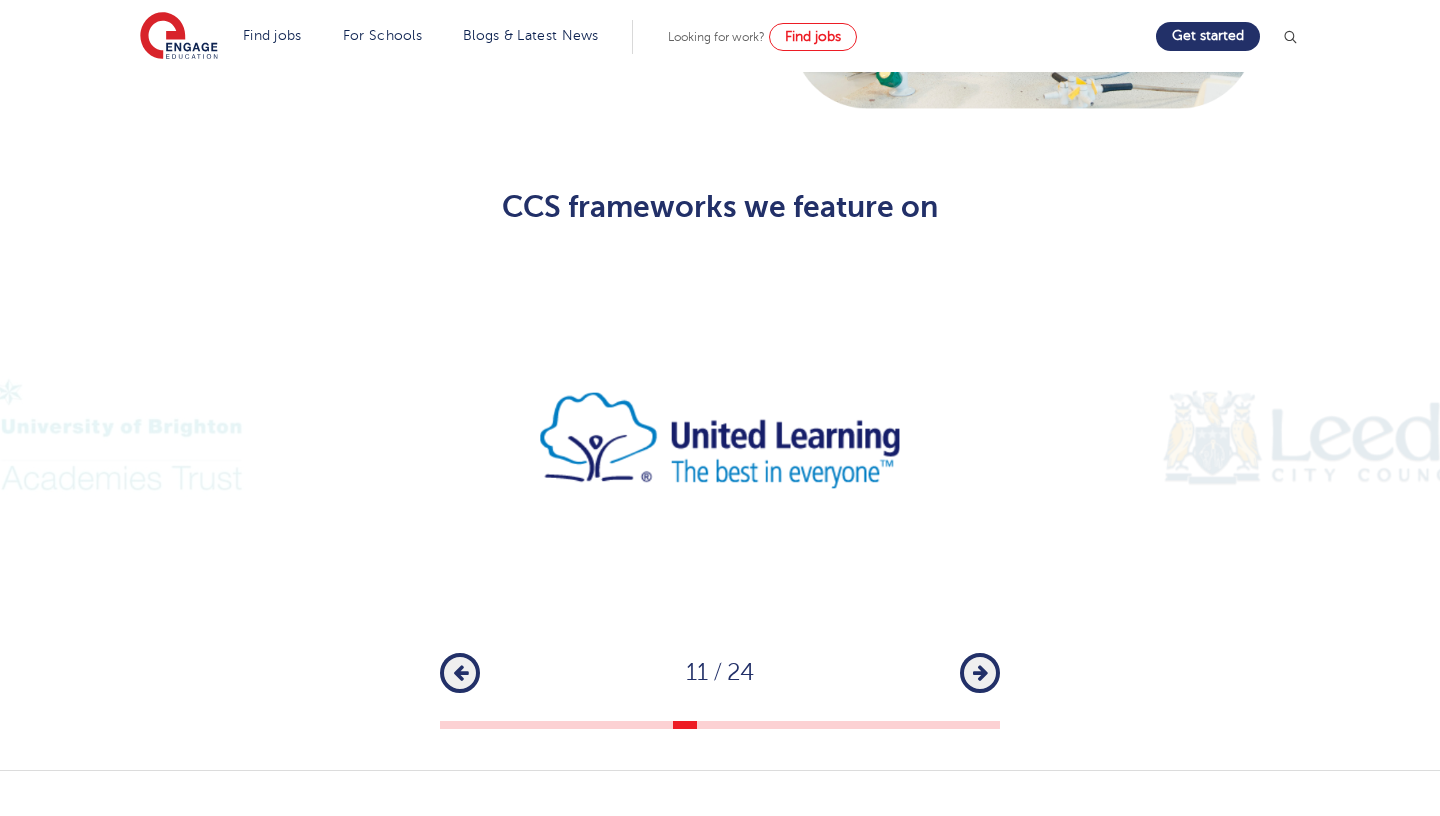 click on "Next" at bounding box center (980, 673) 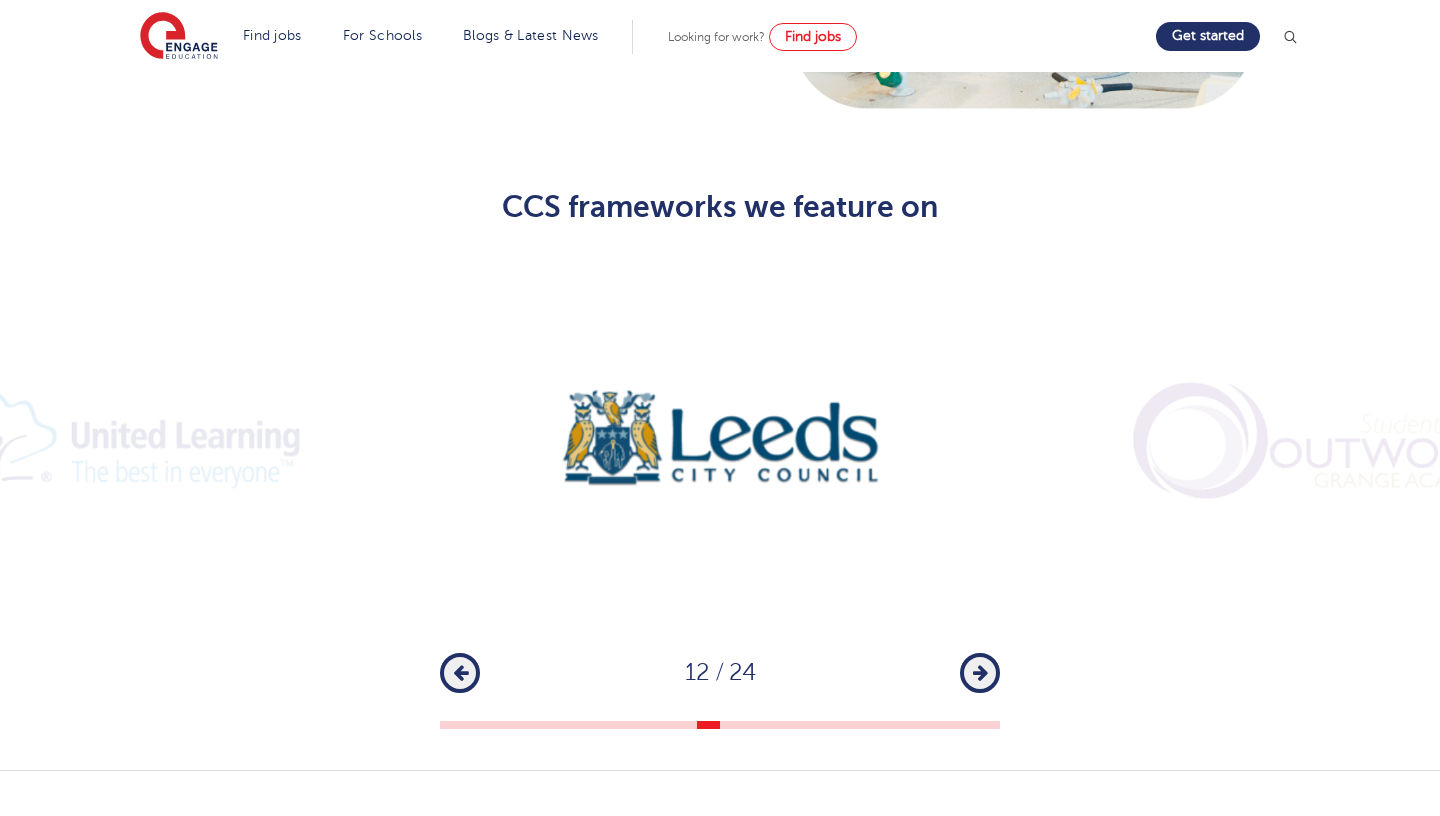 click on "Next" at bounding box center [980, 673] 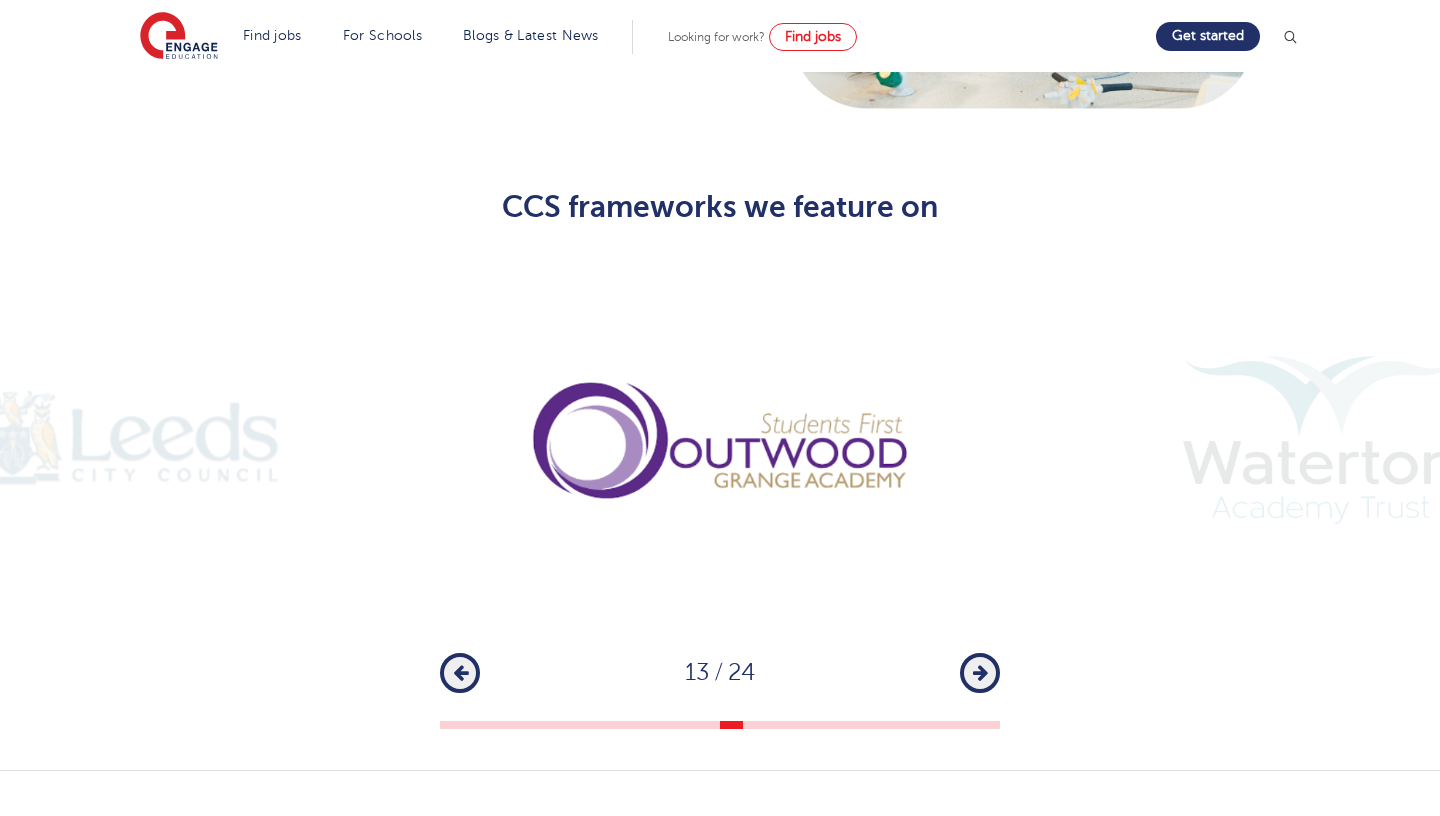 click on "Next" at bounding box center [980, 673] 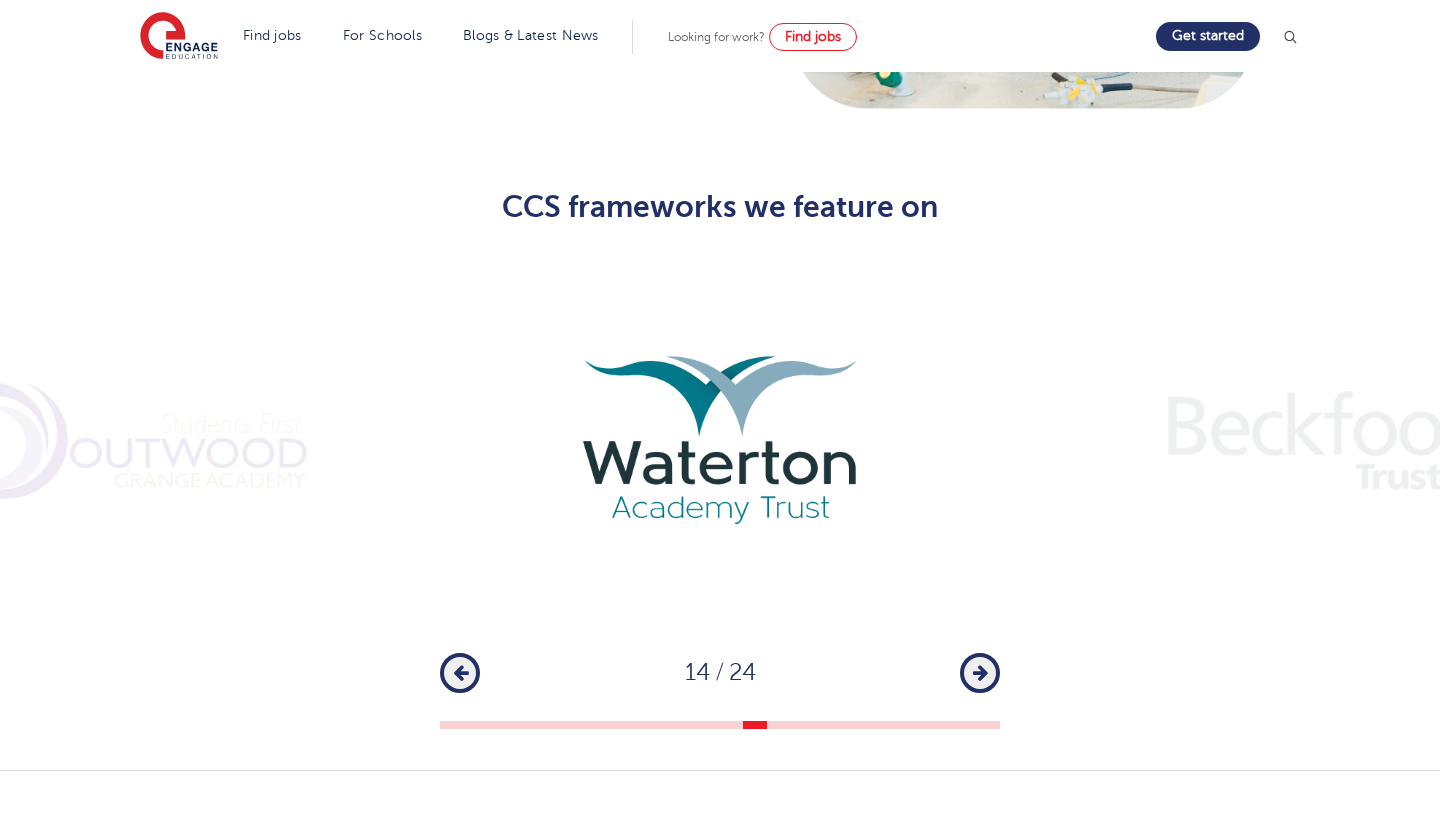 click on "Next" at bounding box center (980, 673) 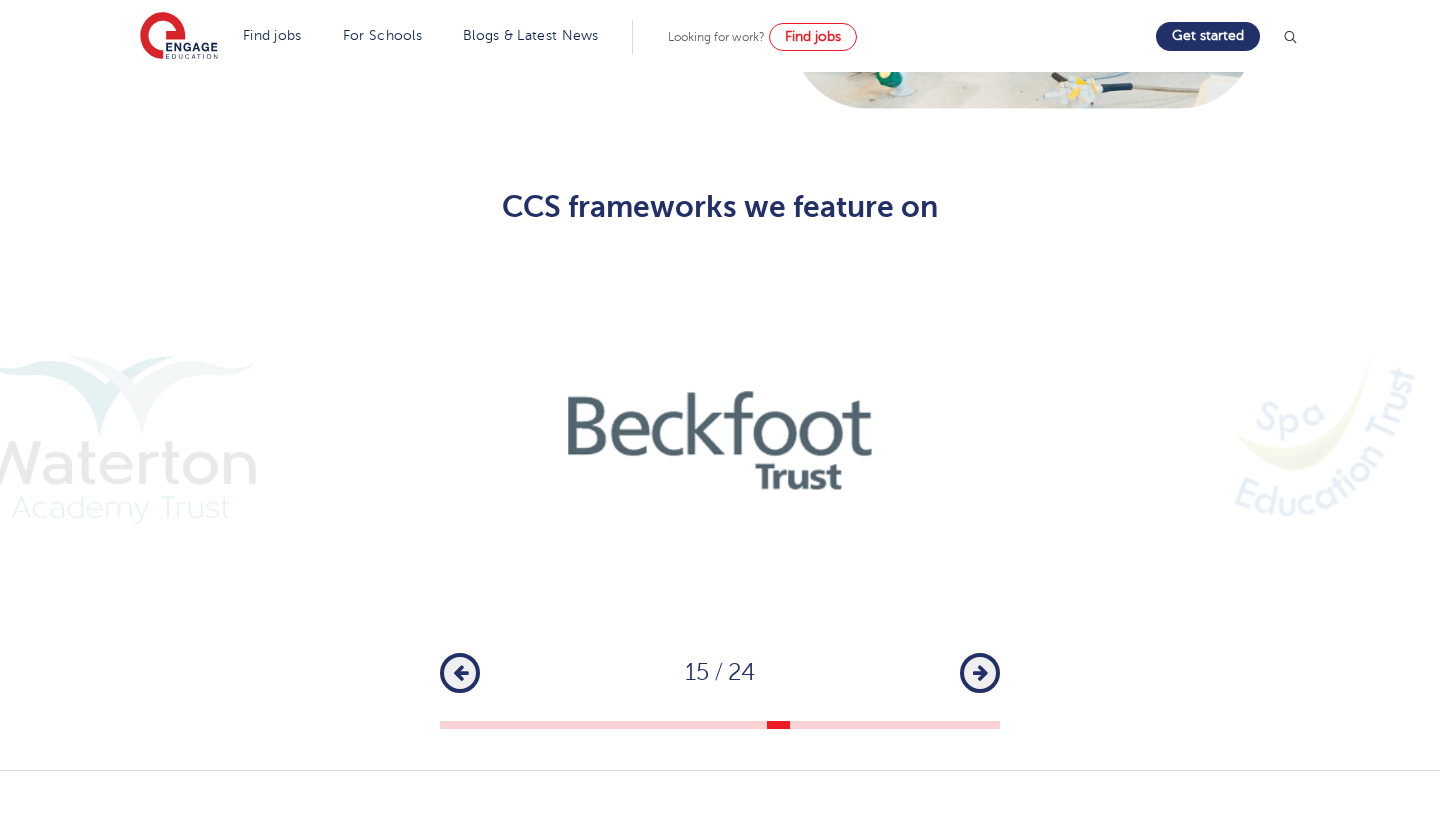 click on "Next" at bounding box center [980, 673] 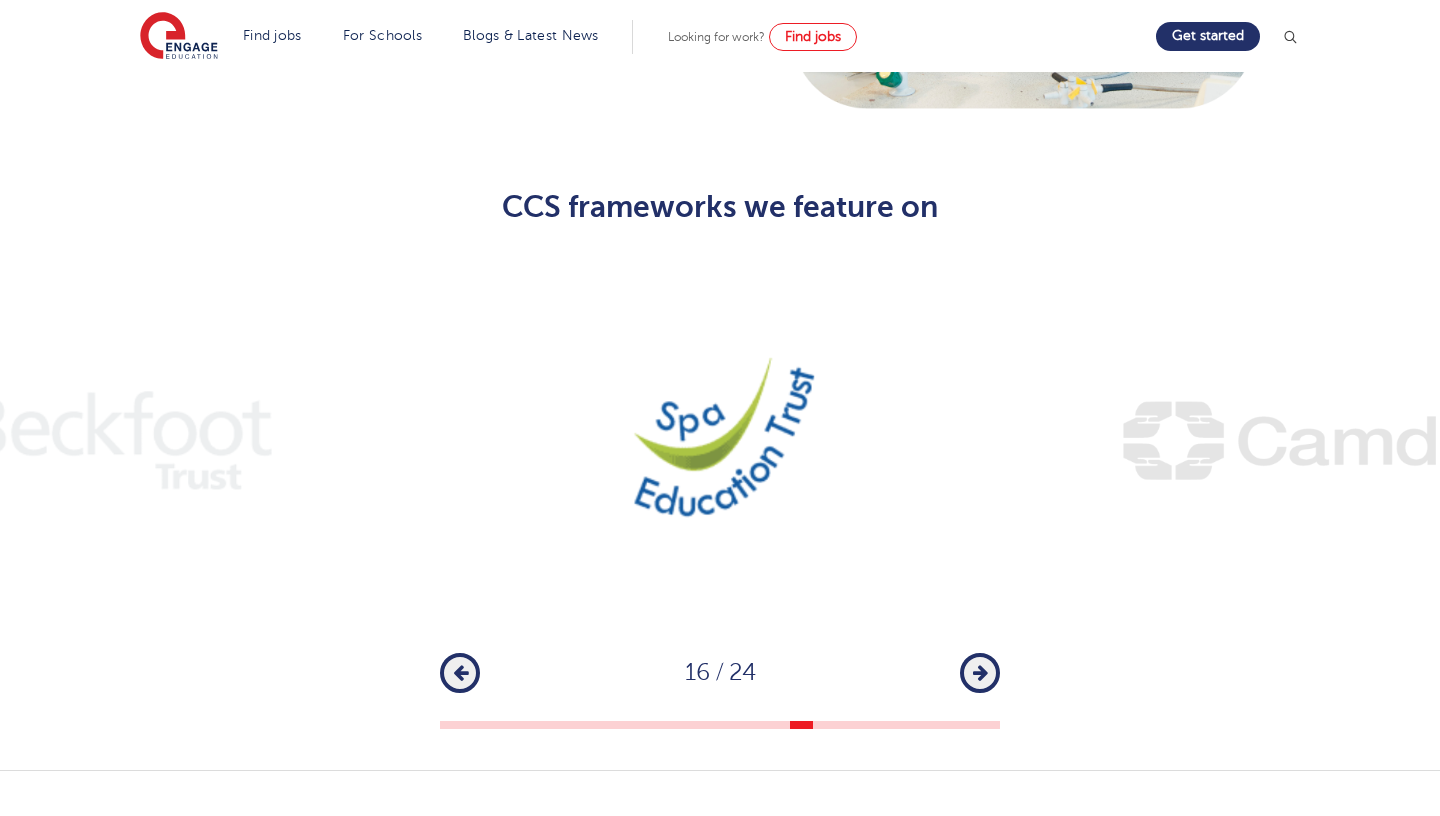 click on "Next" at bounding box center (980, 673) 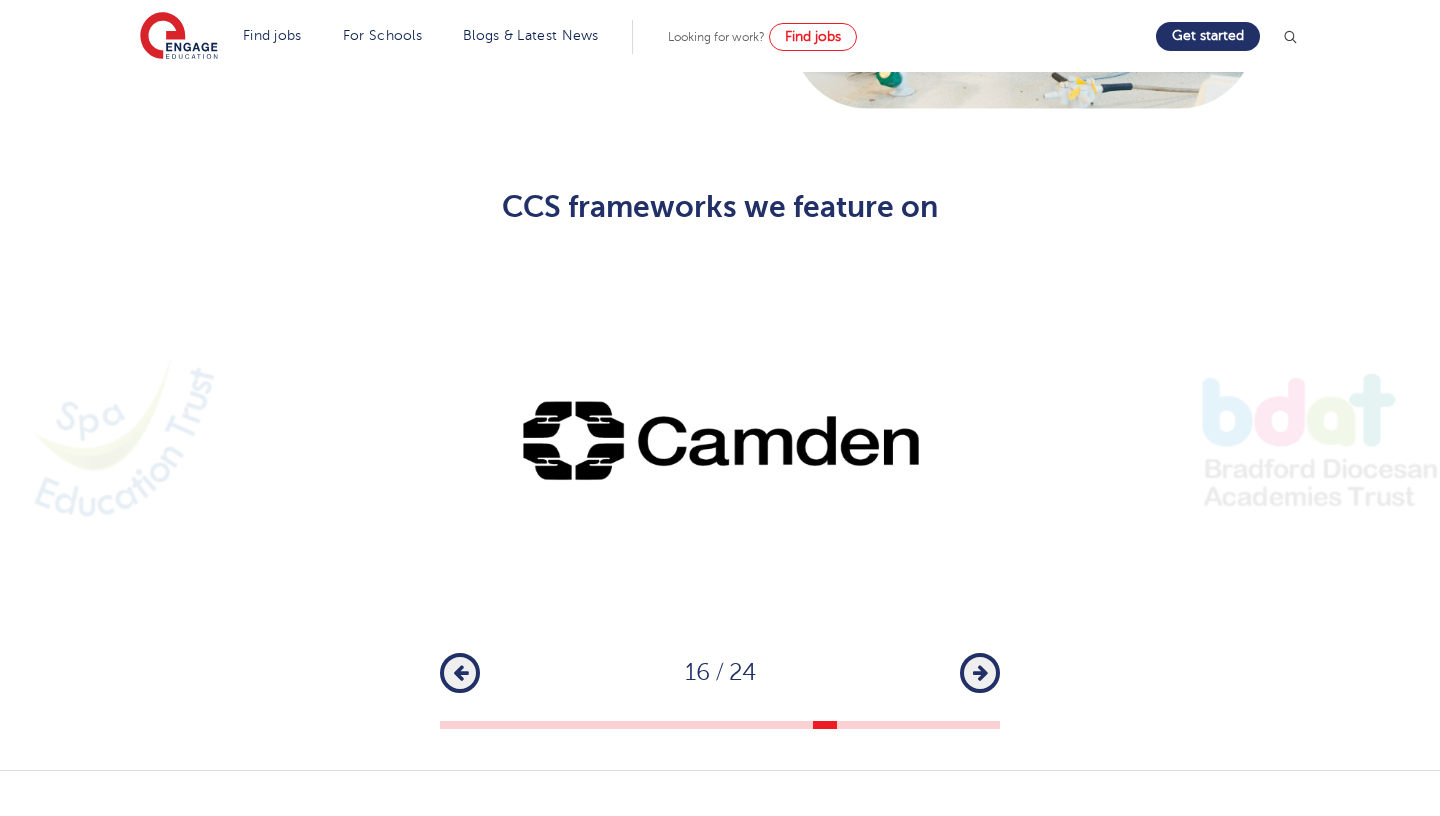 click on "Next" at bounding box center (980, 673) 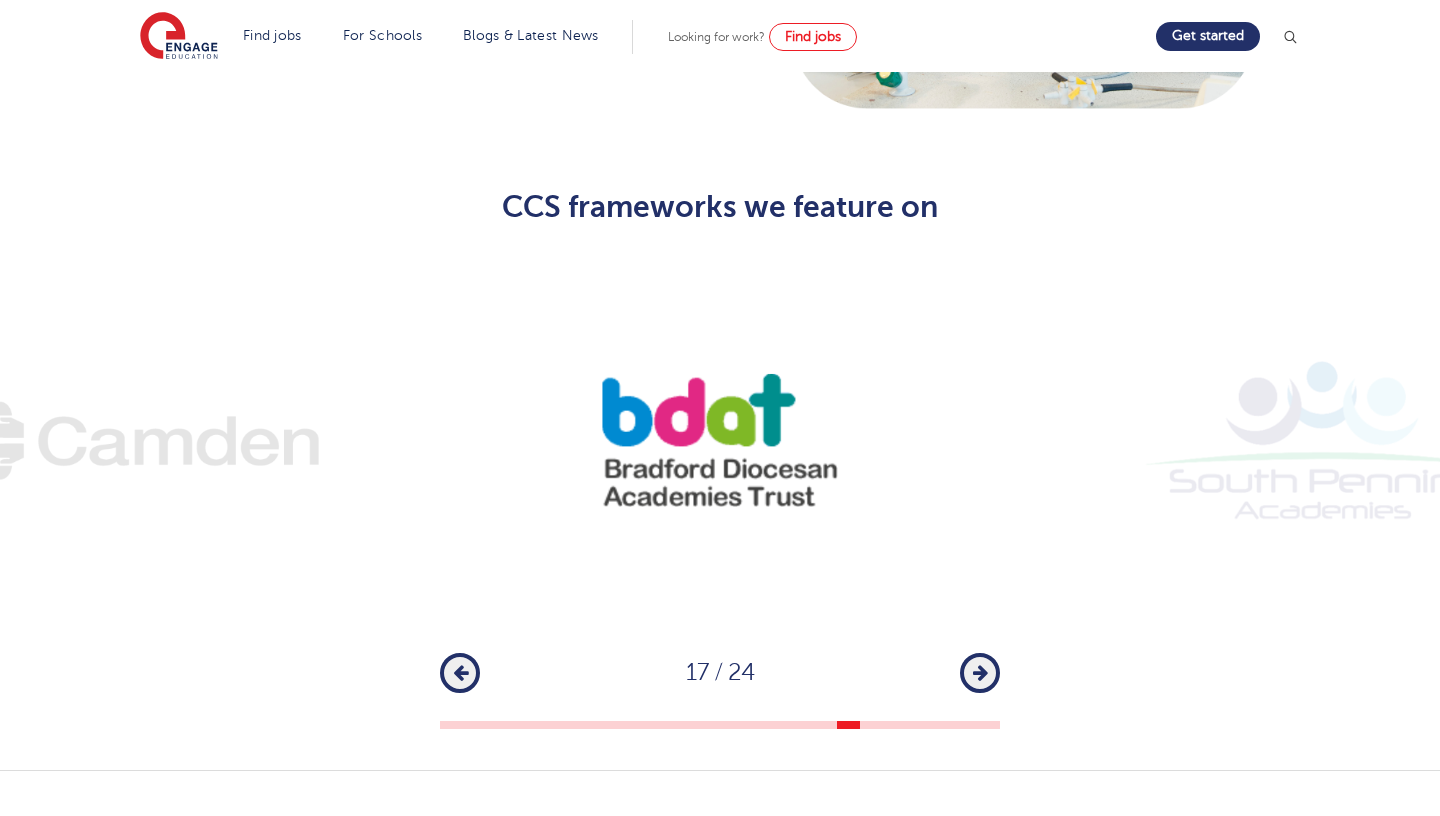 click on "Next" at bounding box center [980, 673] 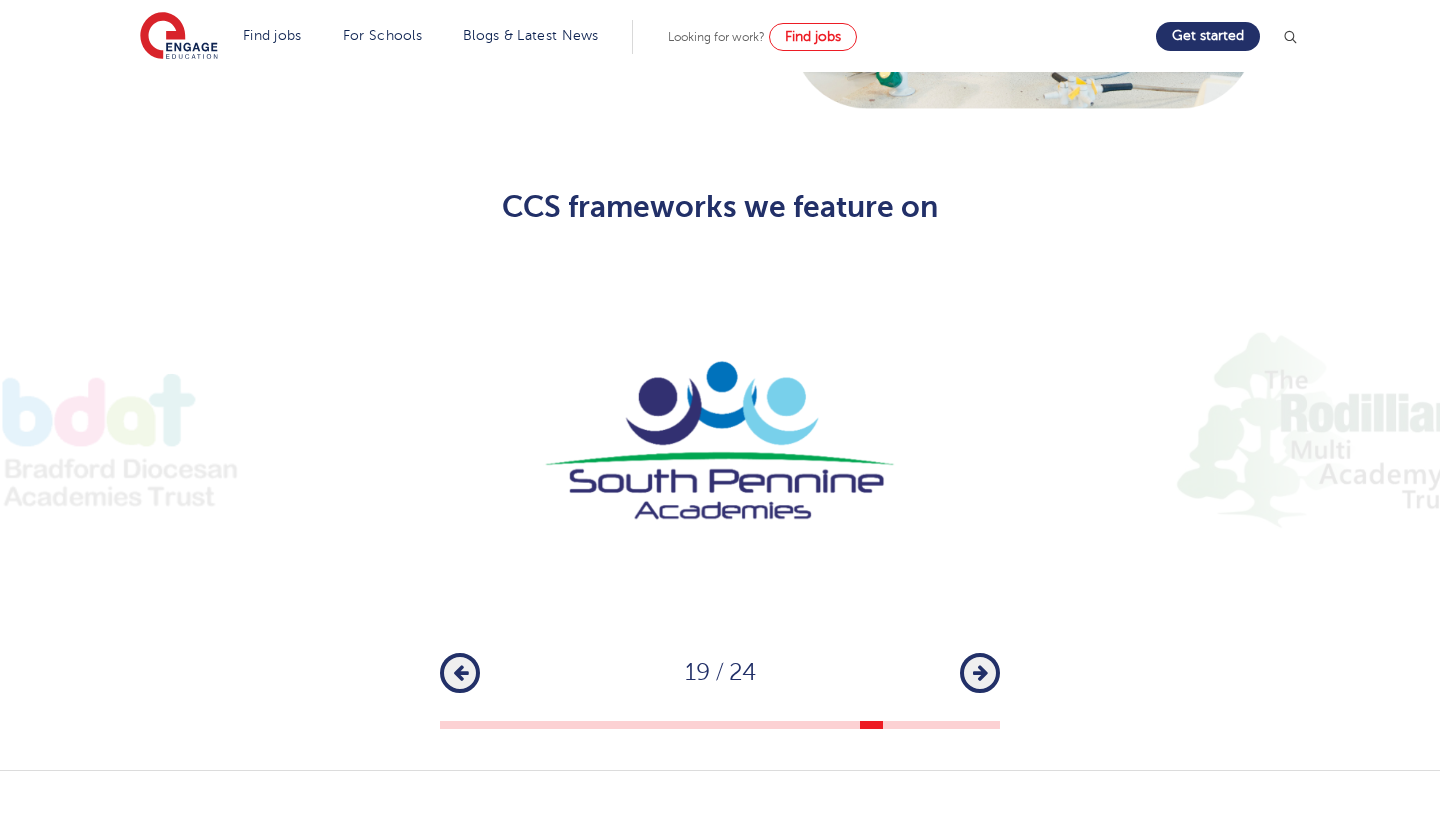 click on "Next" at bounding box center (980, 673) 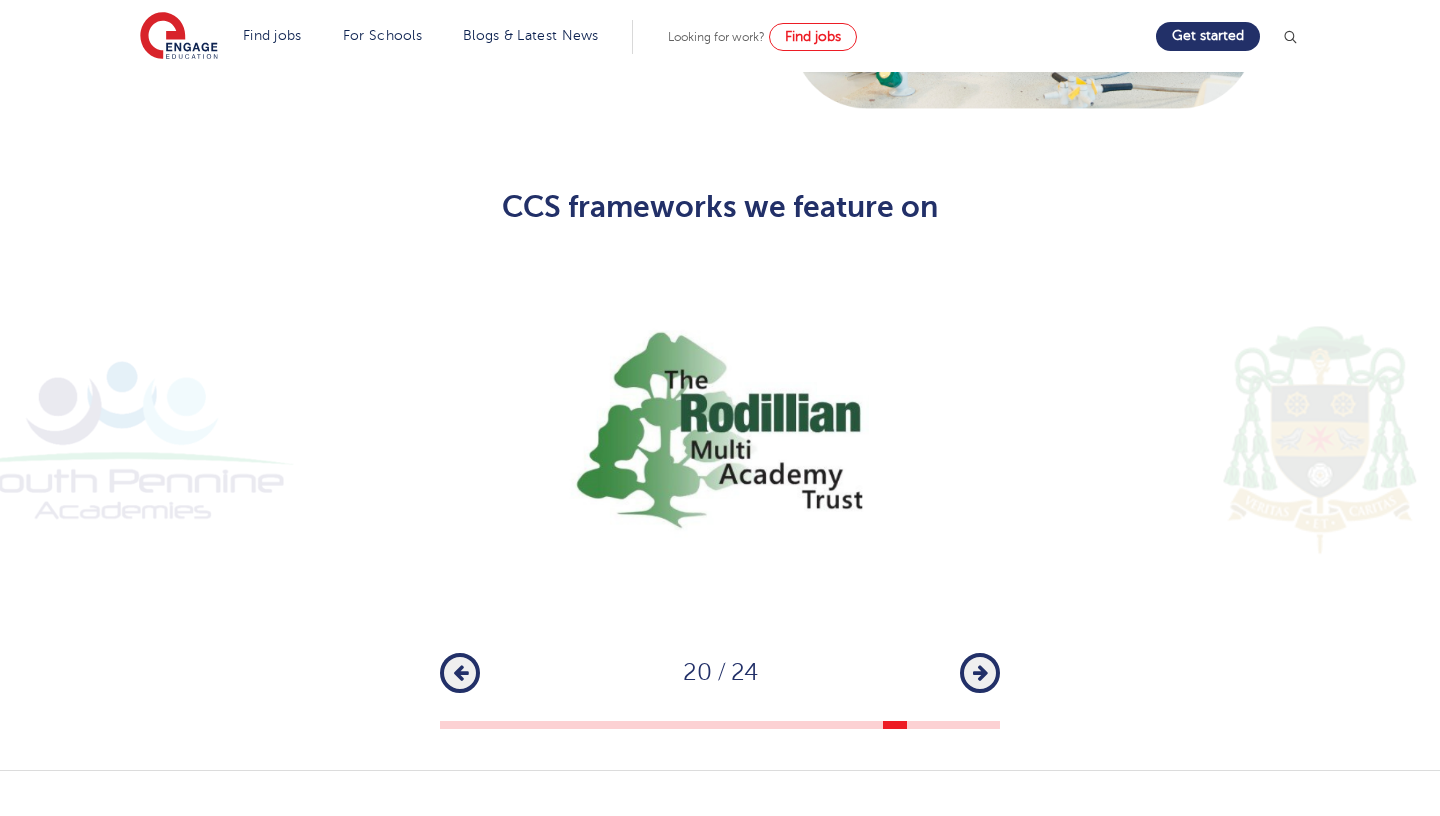 click on "Next" at bounding box center [980, 673] 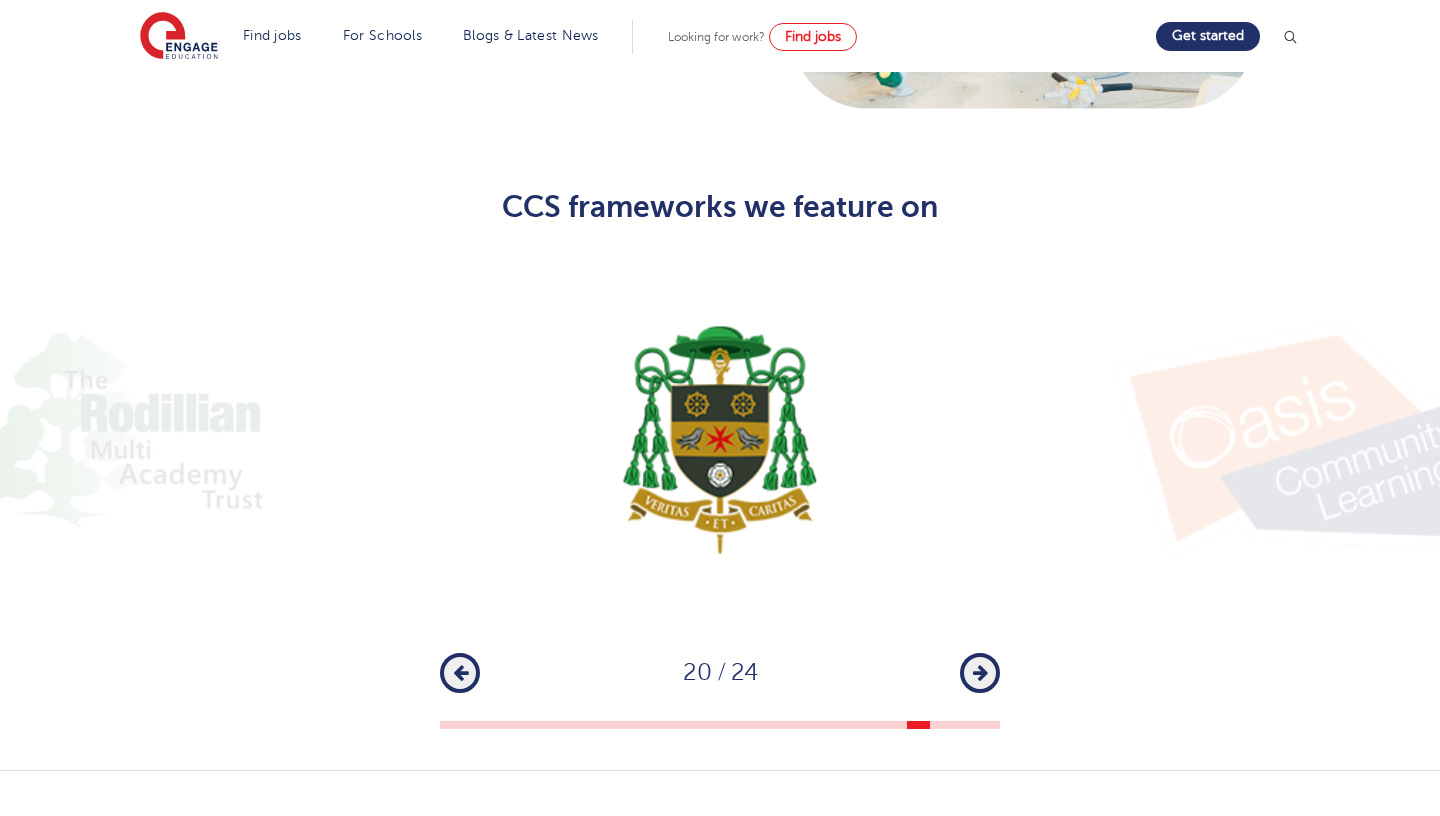 click on "Next" at bounding box center (980, 673) 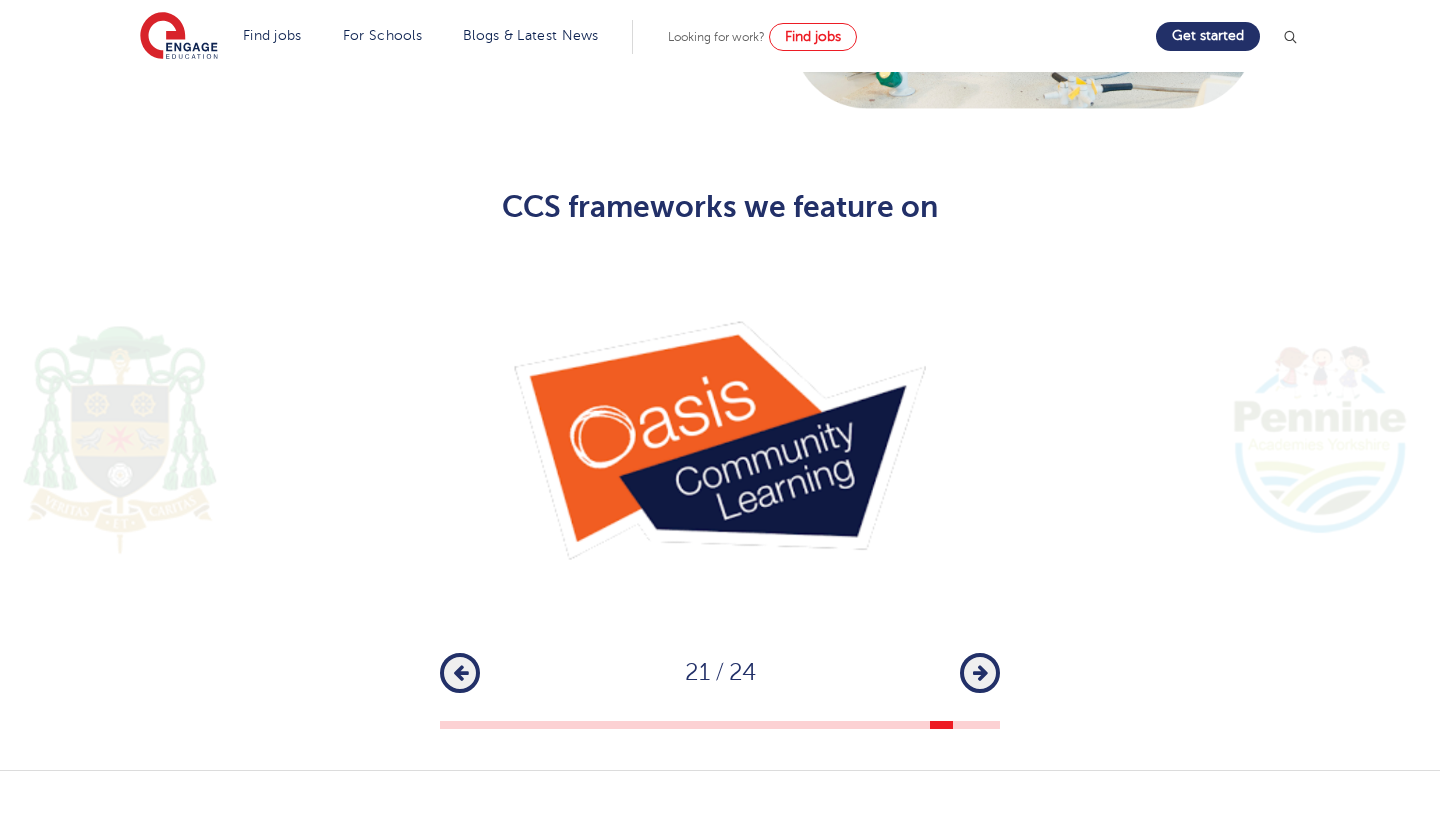 click on "Next" at bounding box center [980, 673] 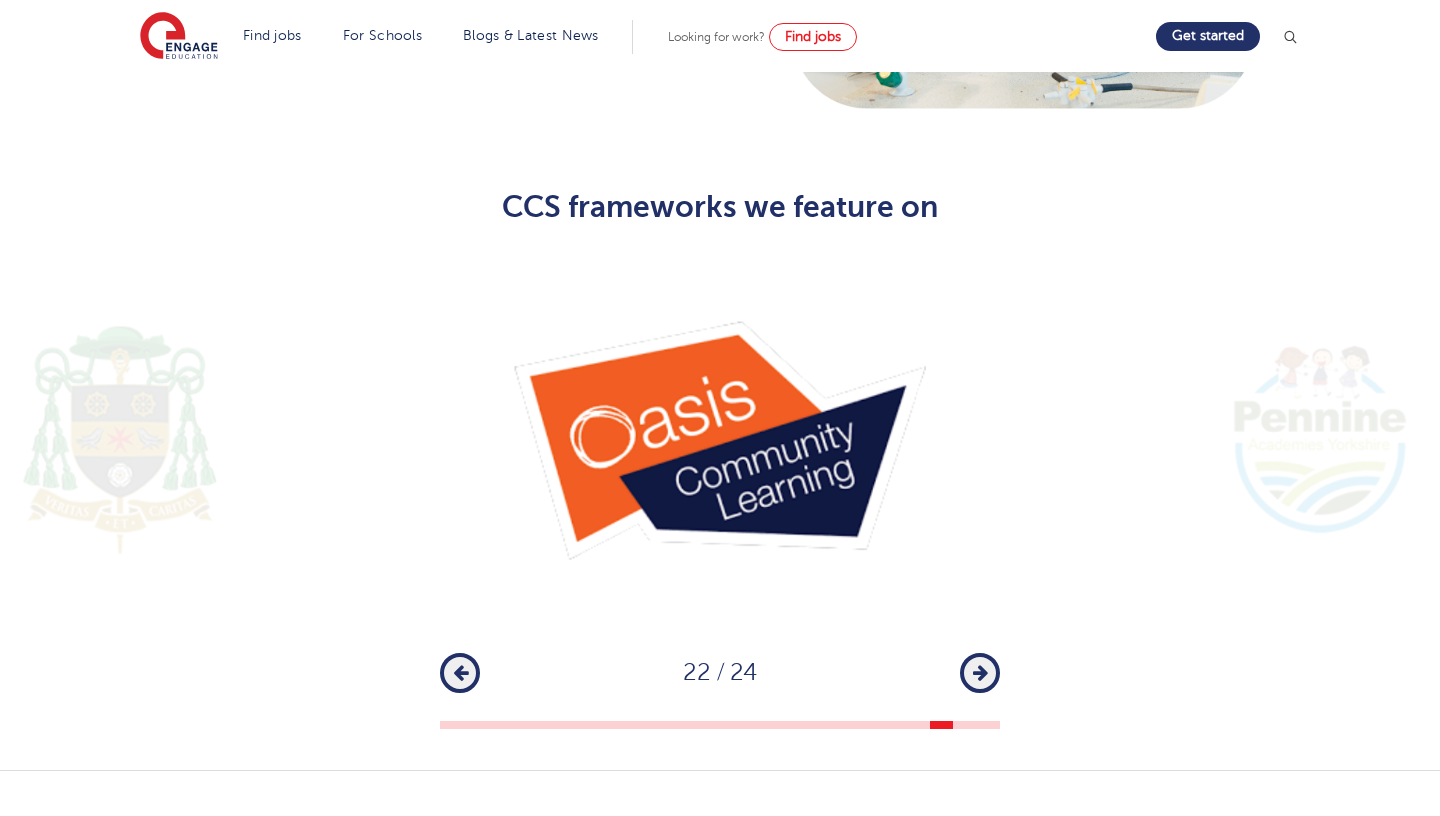 click on "Next" at bounding box center (980, 673) 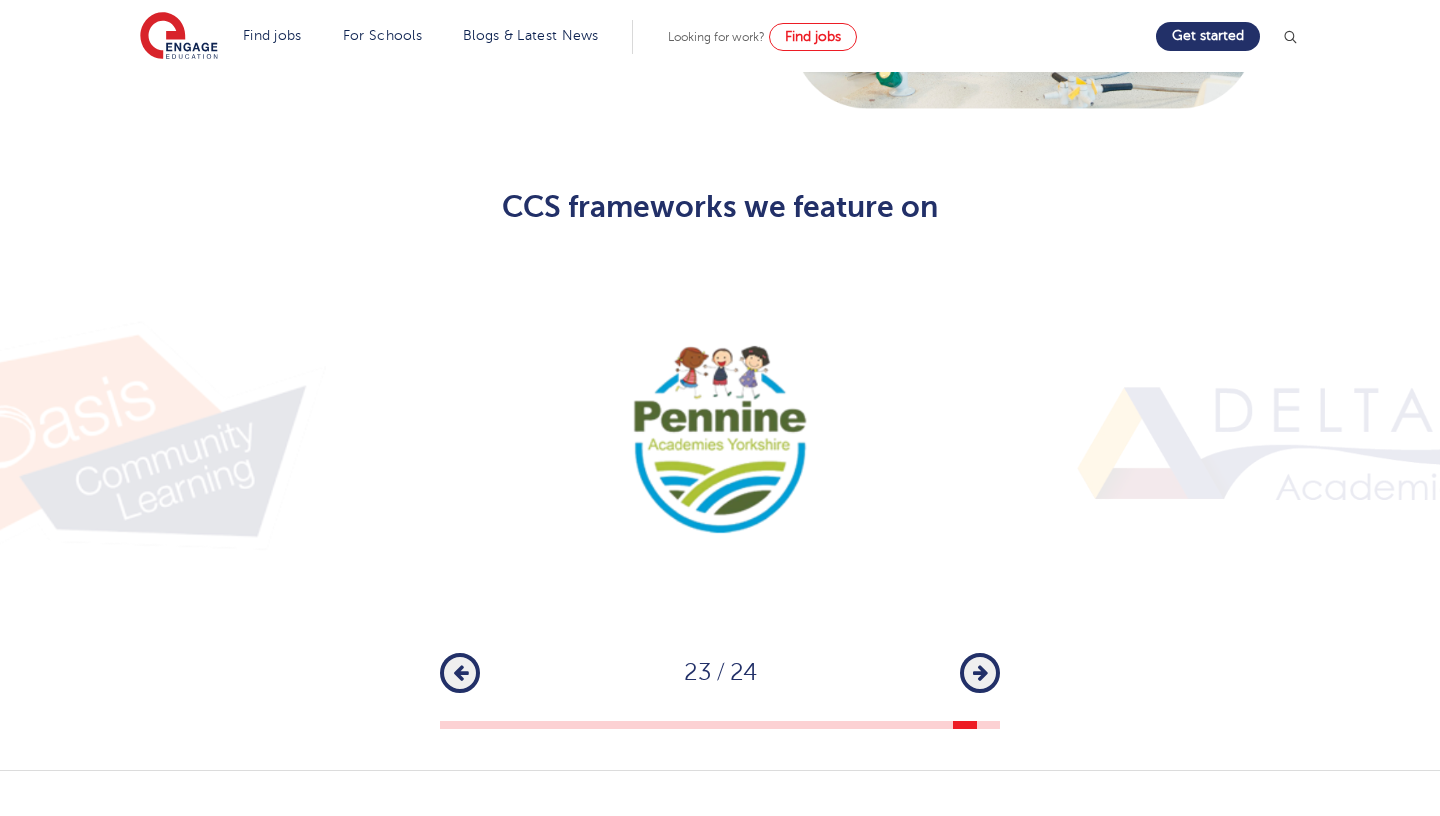 click on "Next" at bounding box center [980, 673] 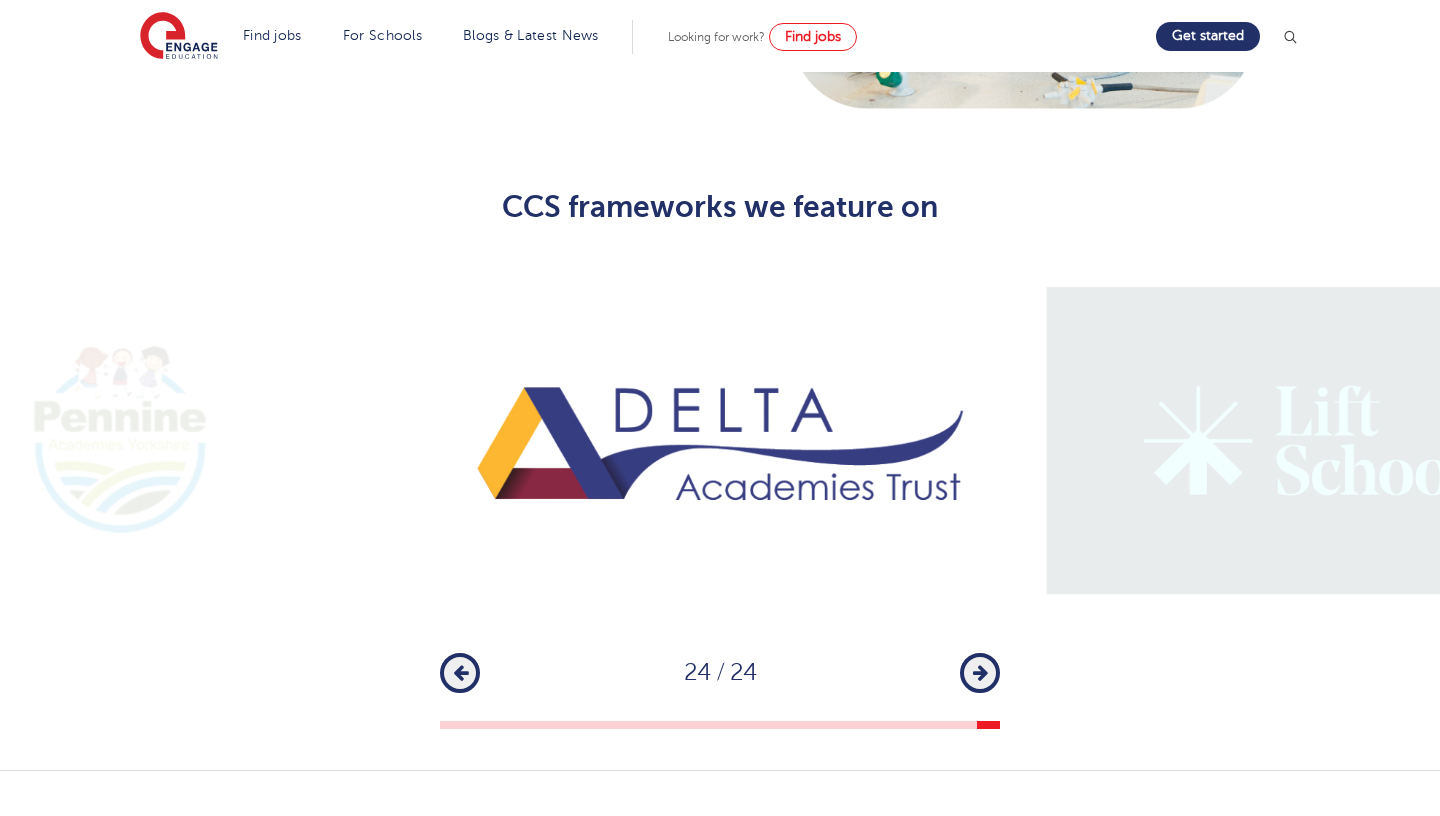 click on "Next" at bounding box center [980, 673] 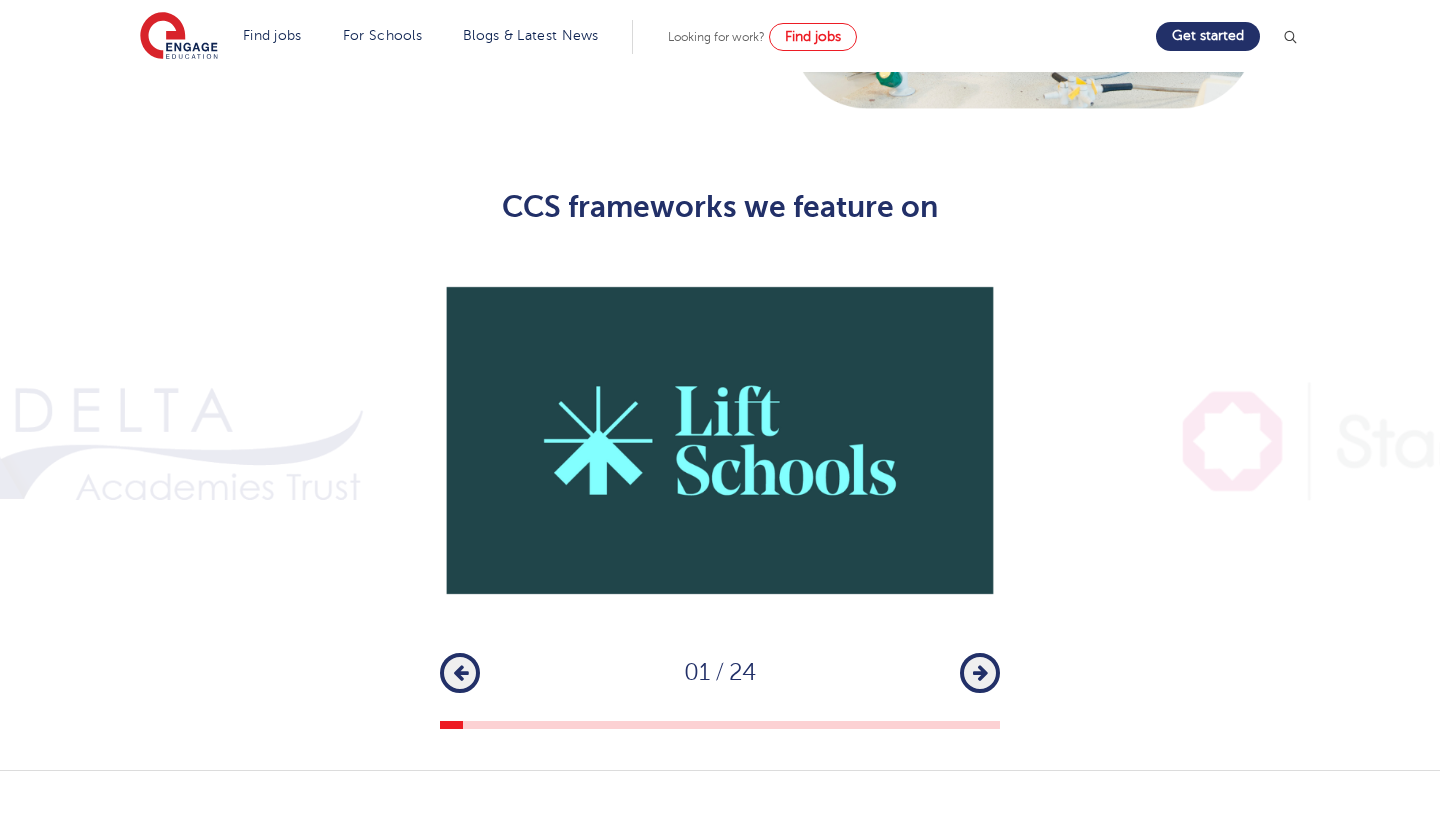 click on "Next" at bounding box center [980, 673] 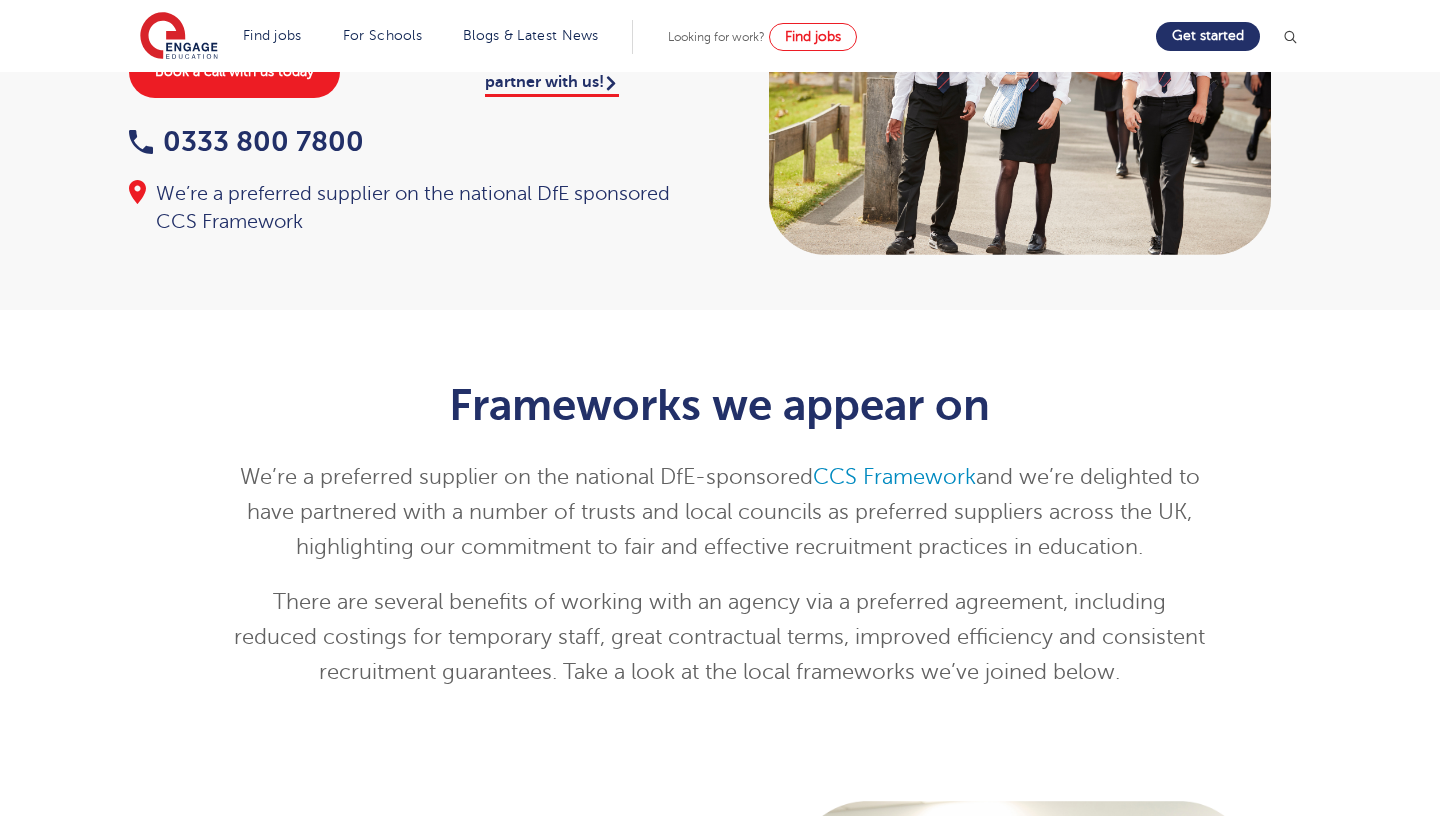 scroll, scrollTop: 0, scrollLeft: 0, axis: both 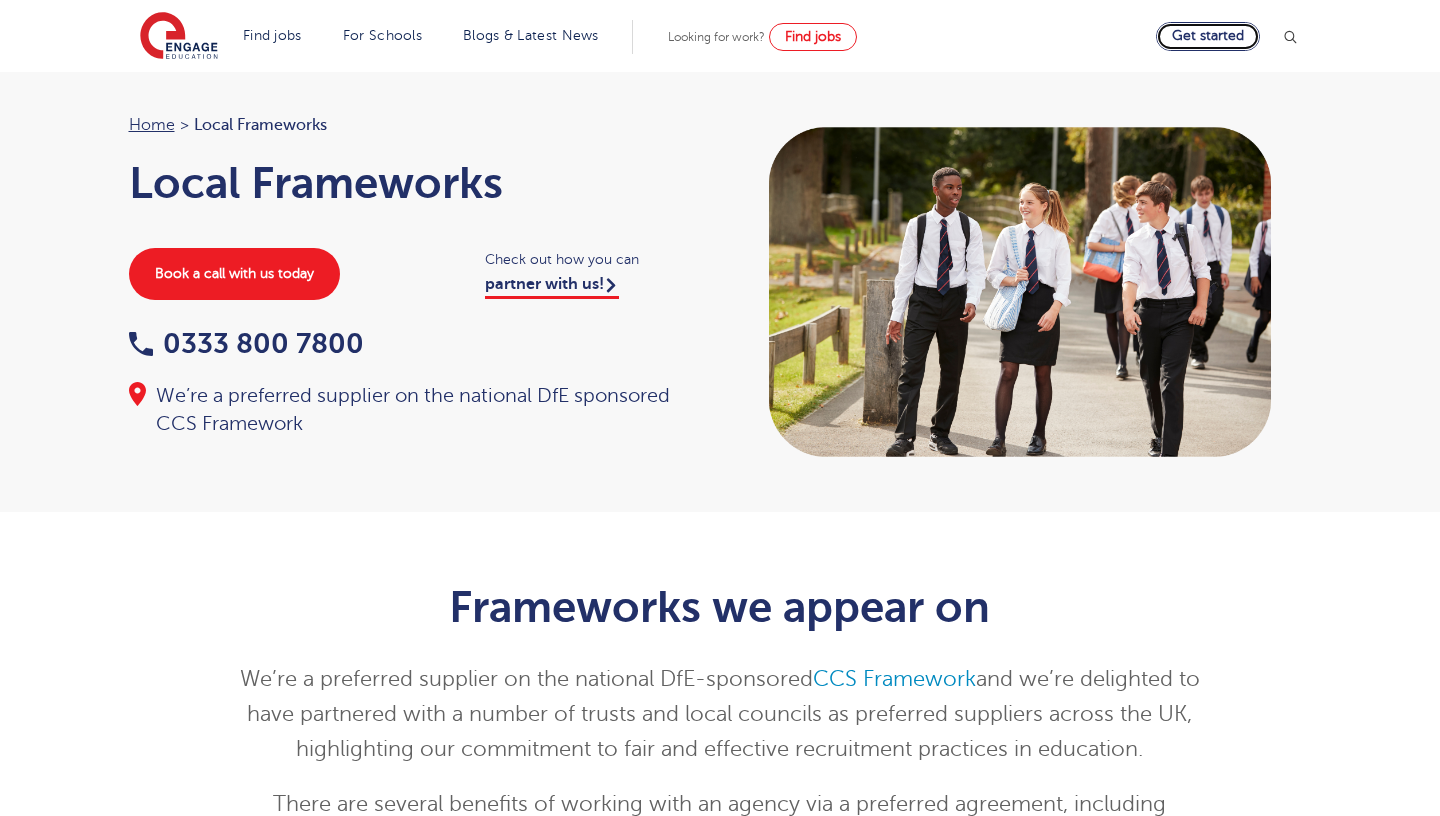 click on "Get started" at bounding box center [1208, 36] 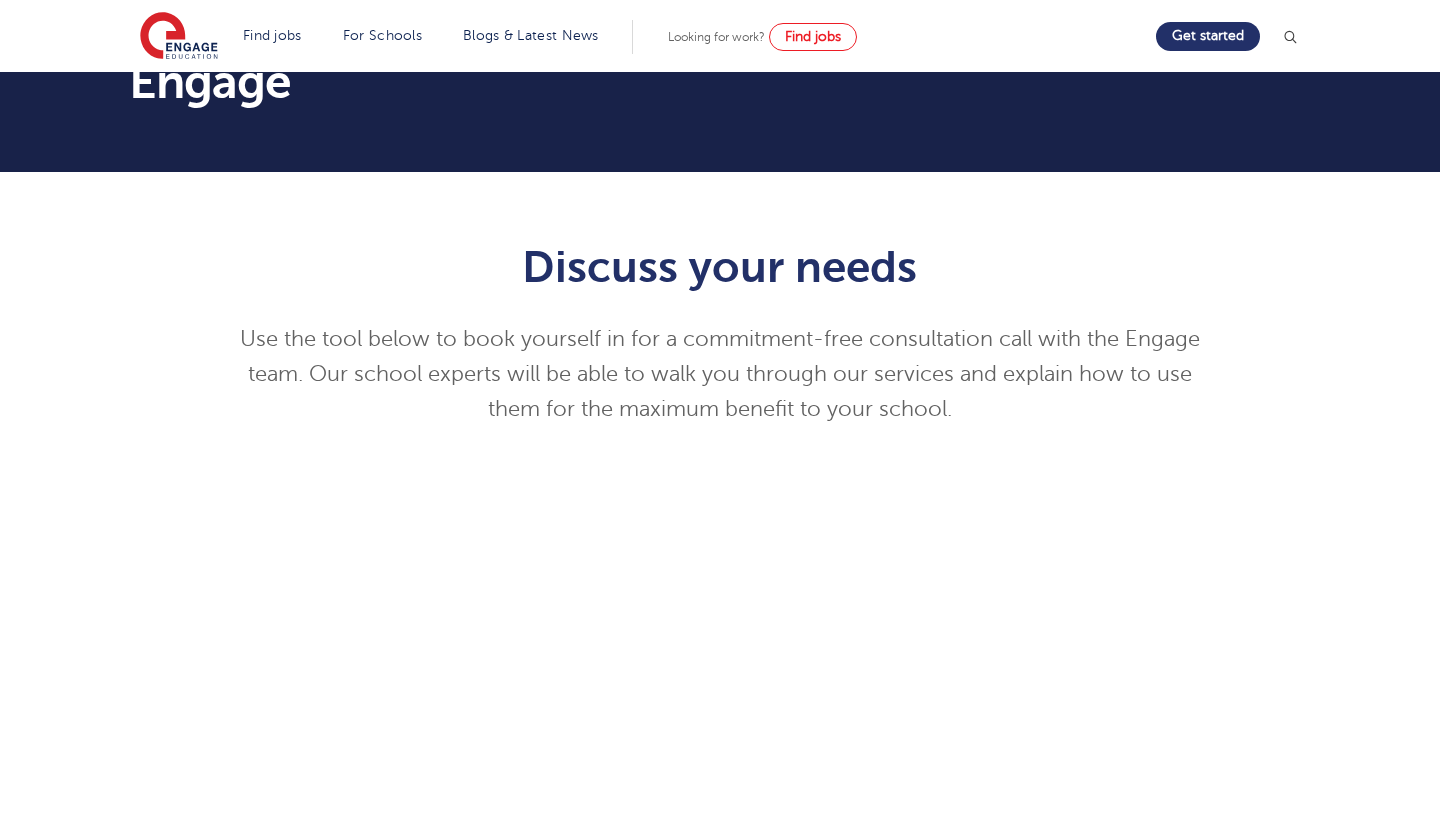 scroll, scrollTop: 94, scrollLeft: 0, axis: vertical 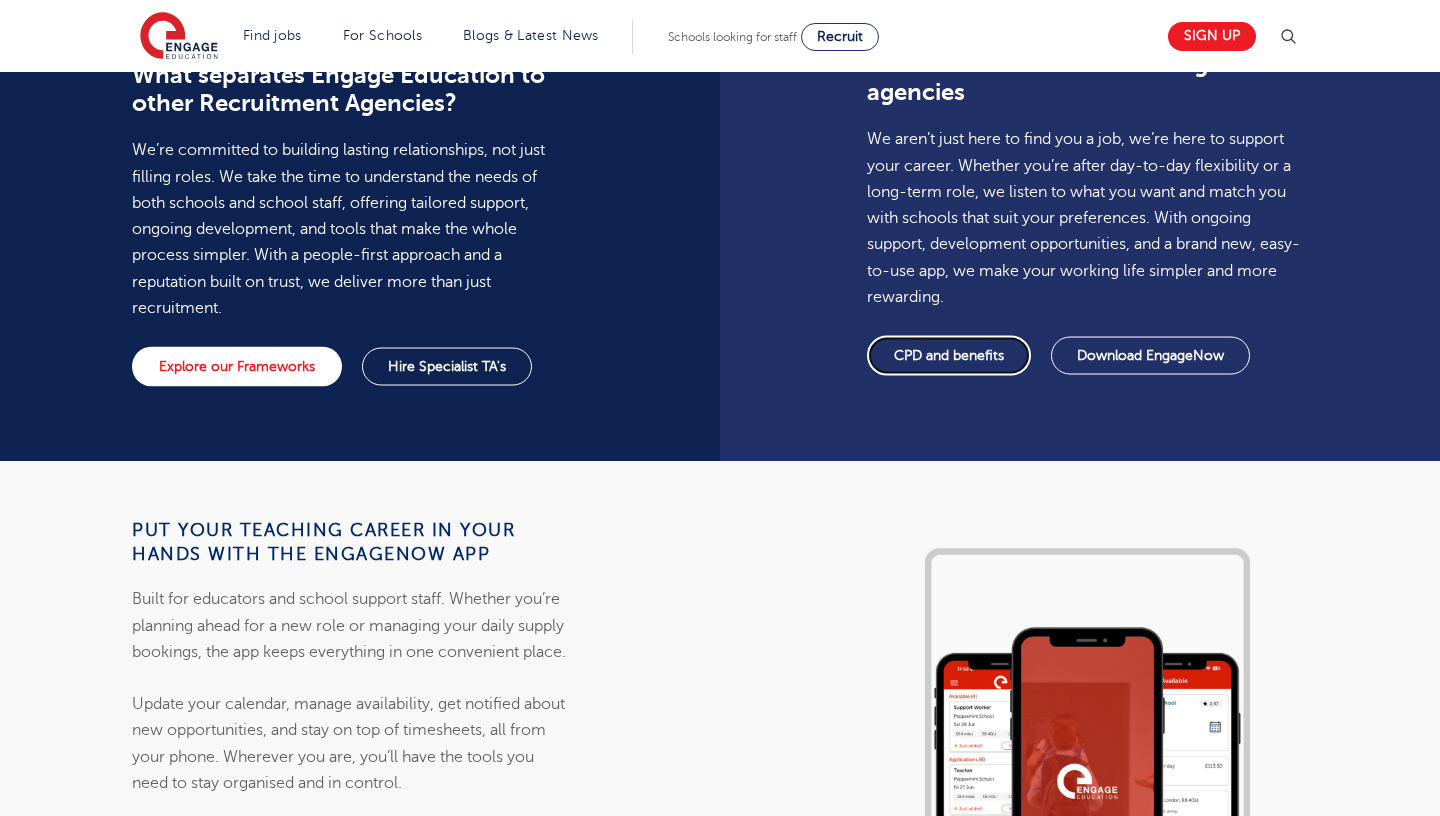 click on "CPD and benefits" at bounding box center [949, 356] 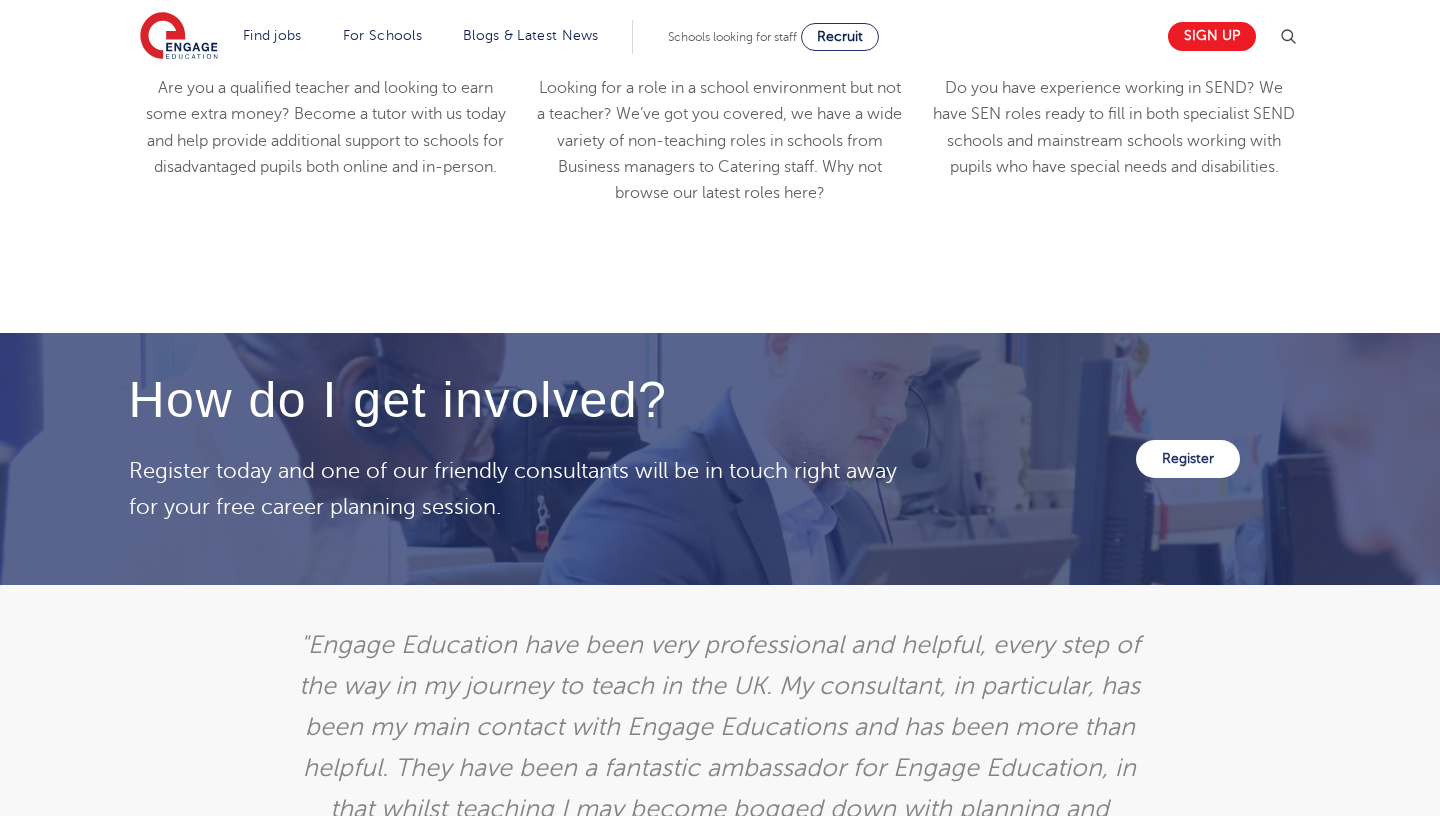 scroll, scrollTop: 3358, scrollLeft: 0, axis: vertical 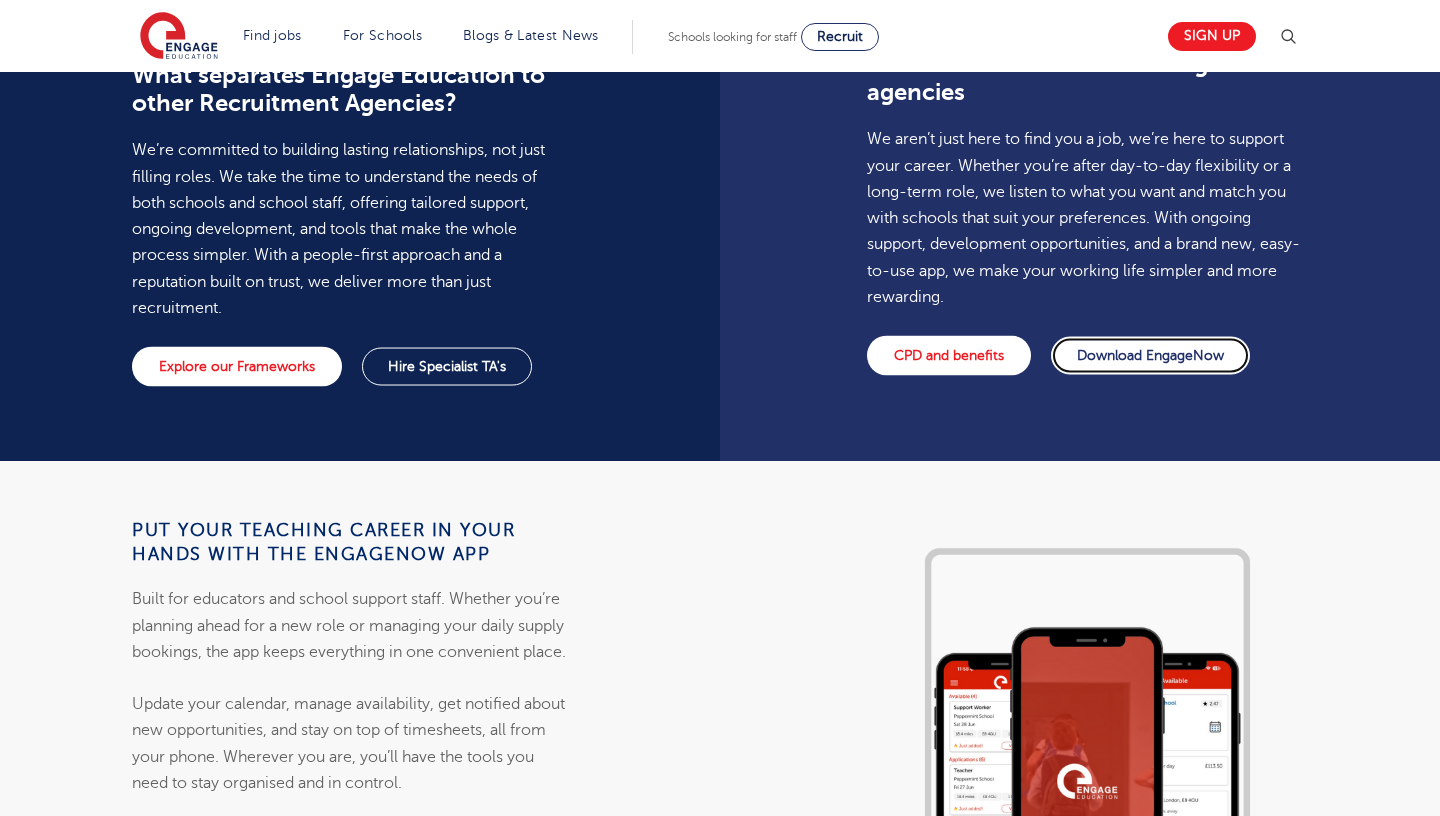 click on "Download EngageNow" at bounding box center [1150, 356] 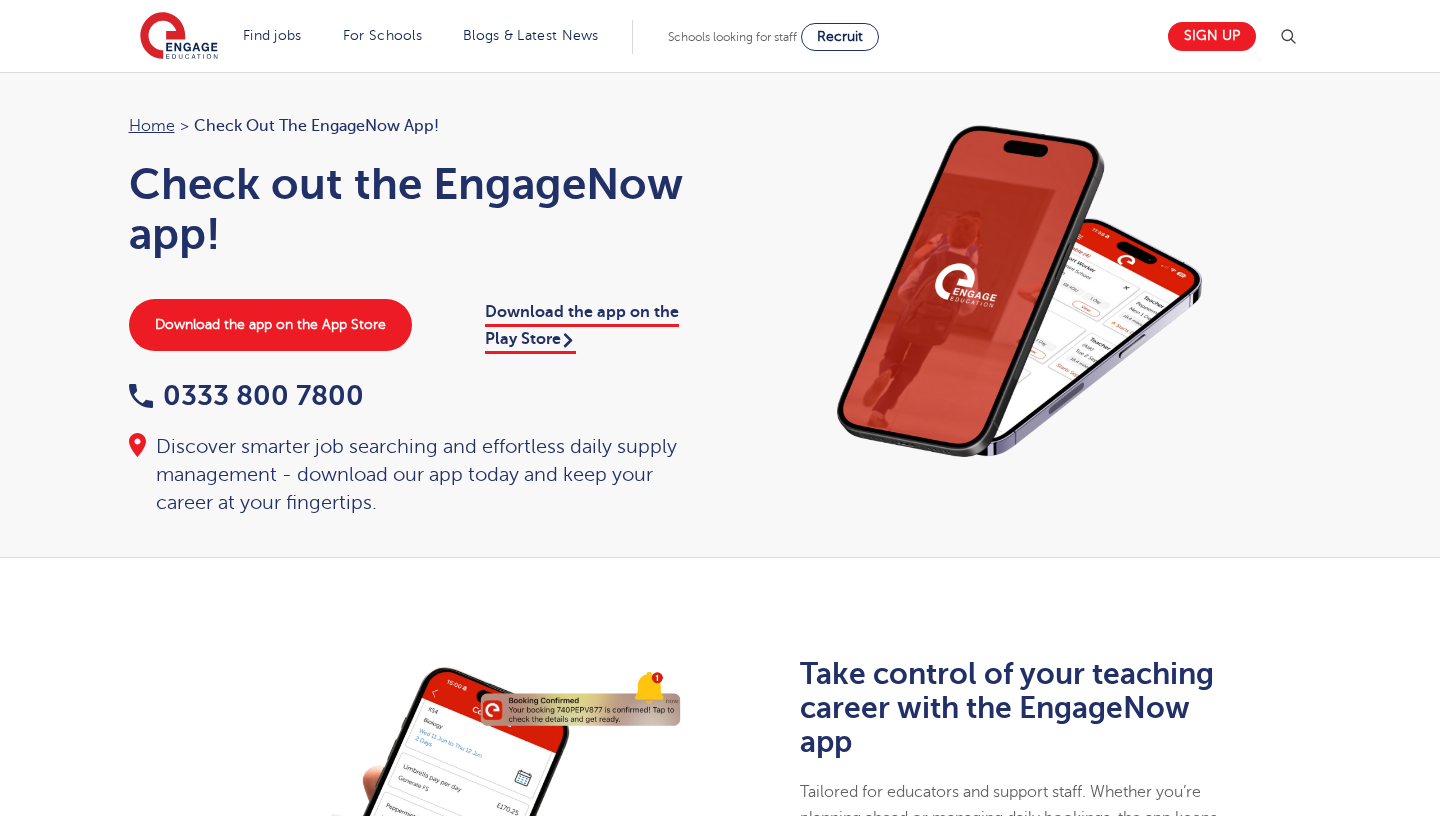 scroll, scrollTop: 0, scrollLeft: 0, axis: both 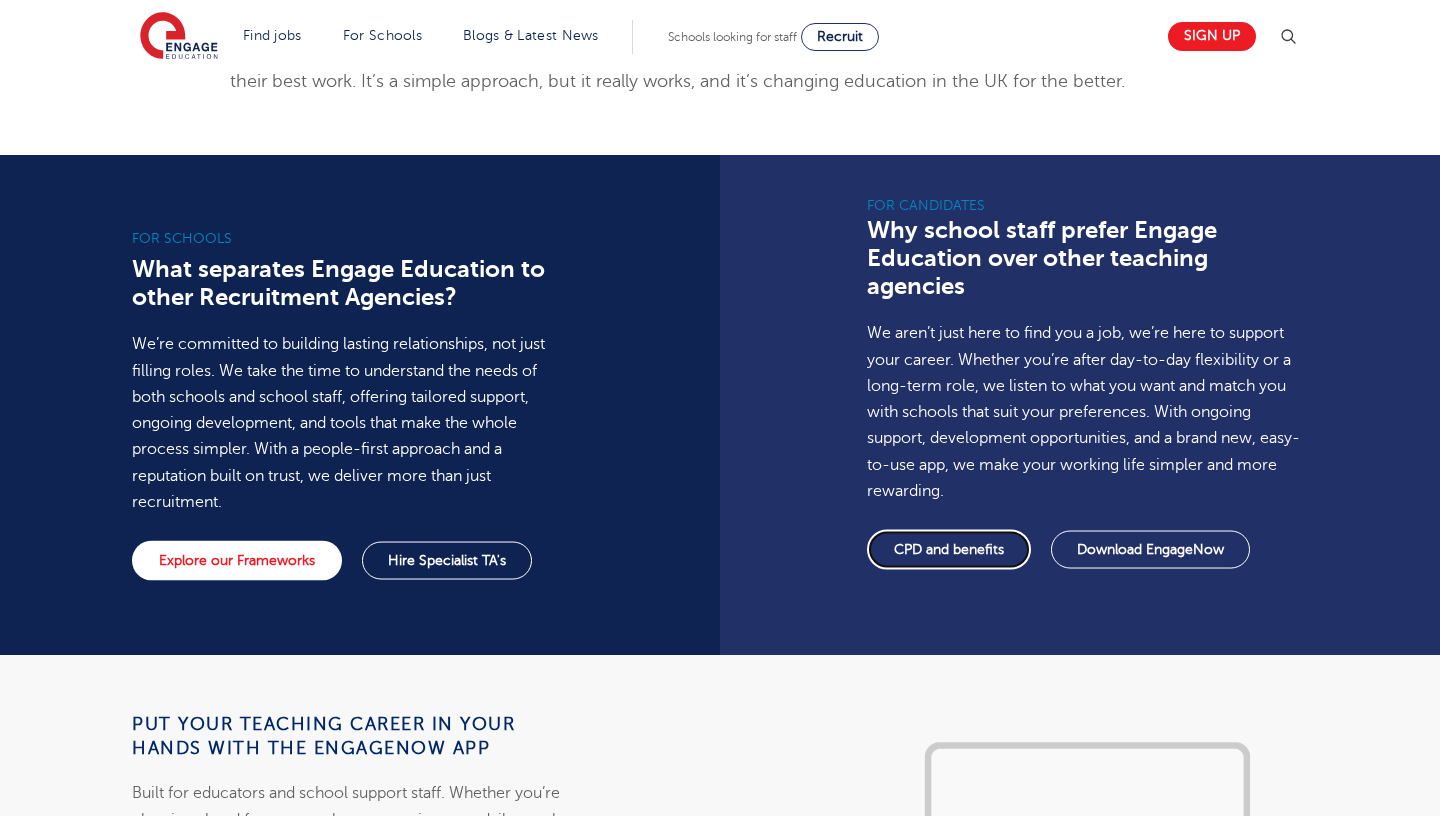 click on "CPD and benefits" at bounding box center (949, 550) 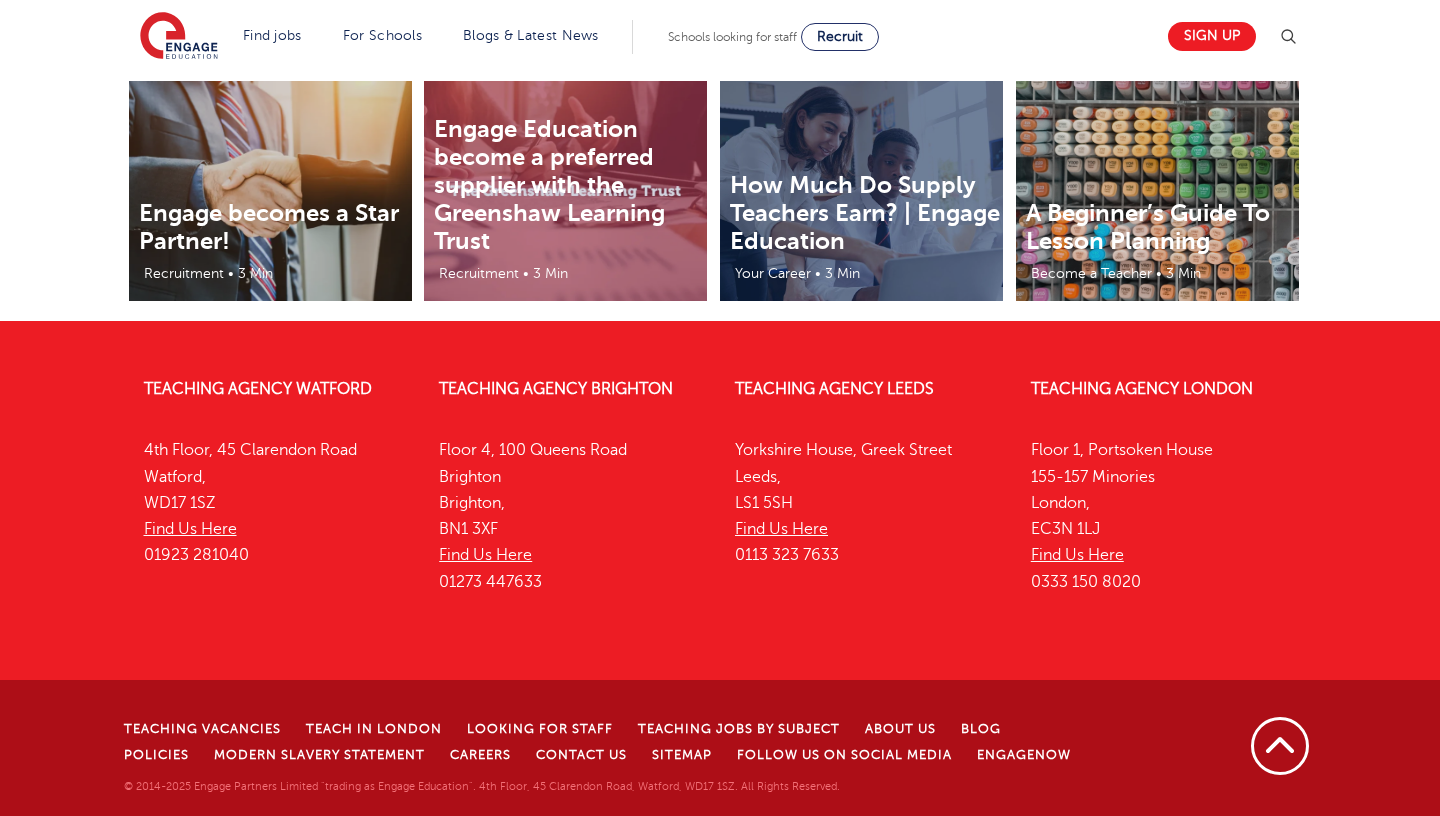 scroll, scrollTop: 4395, scrollLeft: 0, axis: vertical 